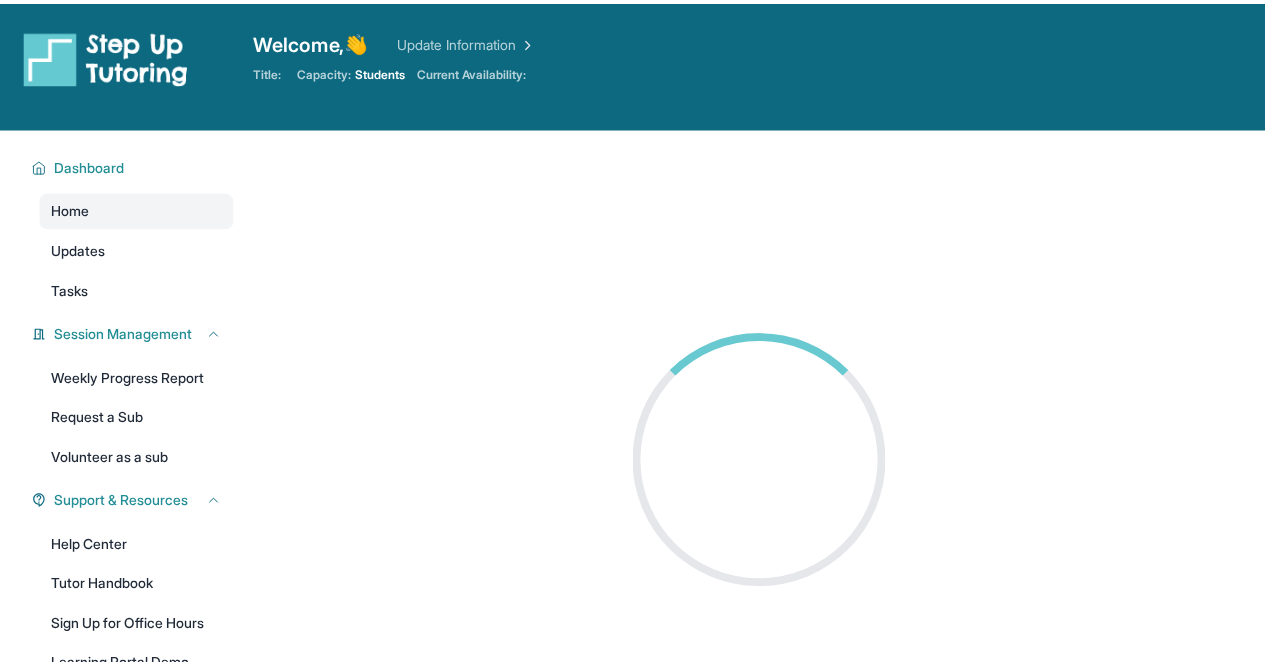 scroll, scrollTop: 0, scrollLeft: 0, axis: both 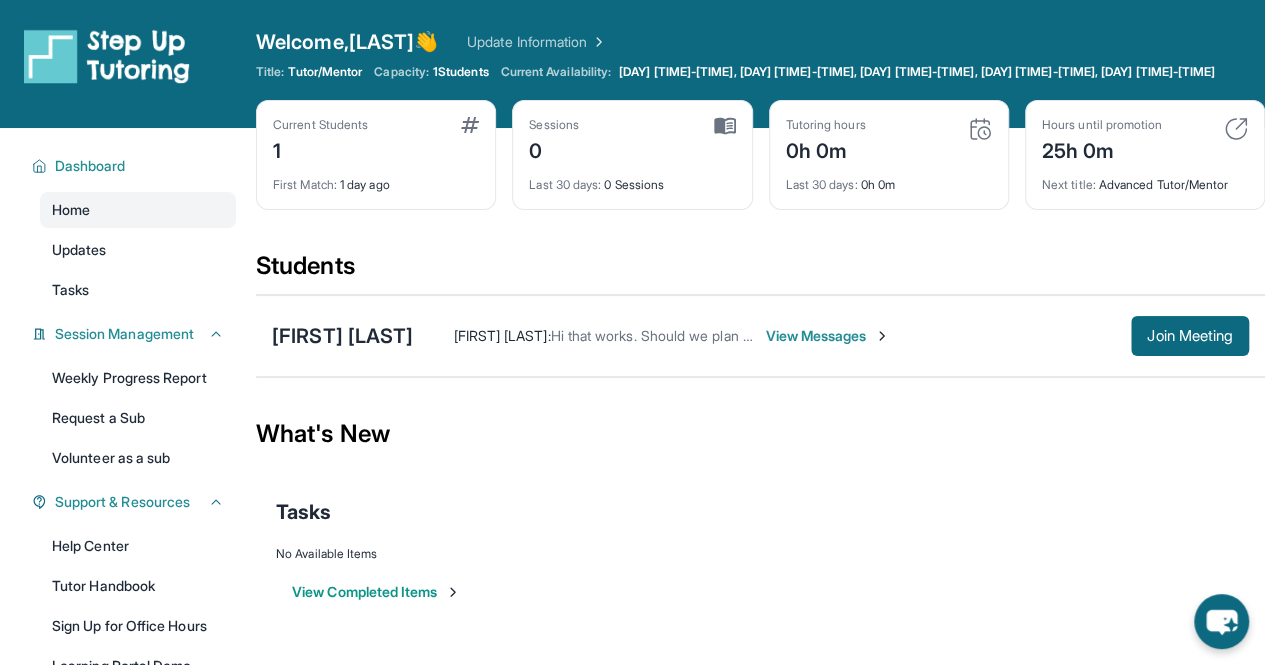 click on "1" at bounding box center [320, 149] 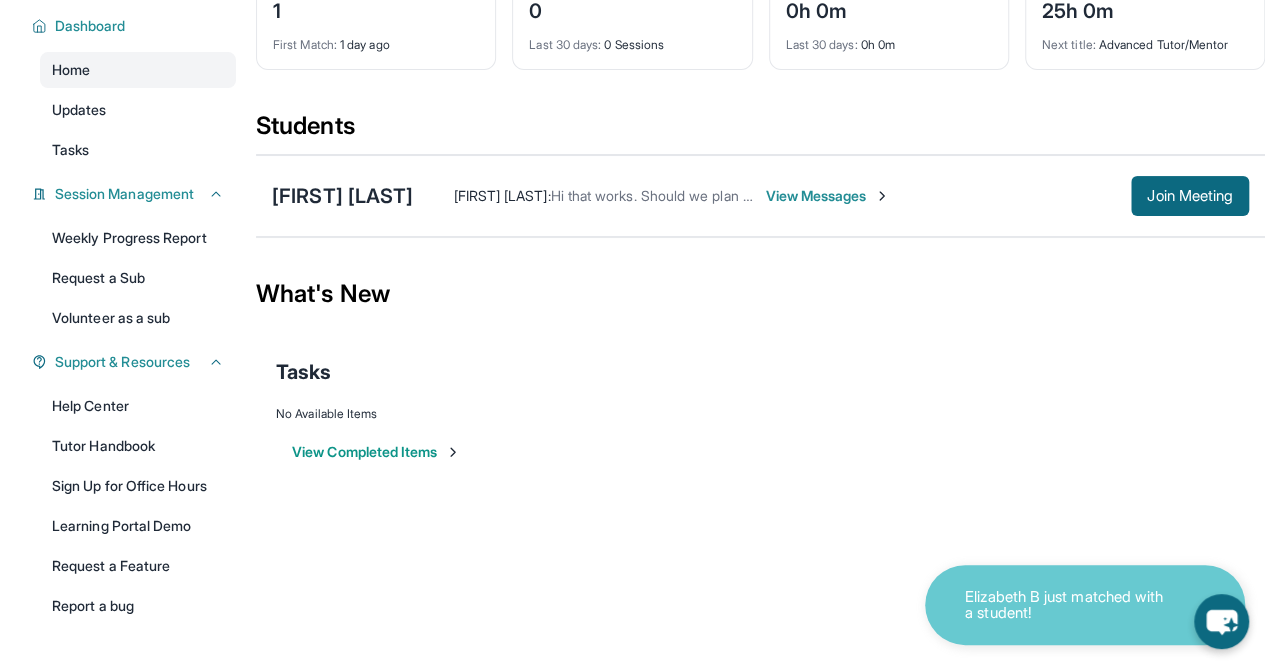scroll, scrollTop: 8, scrollLeft: 0, axis: vertical 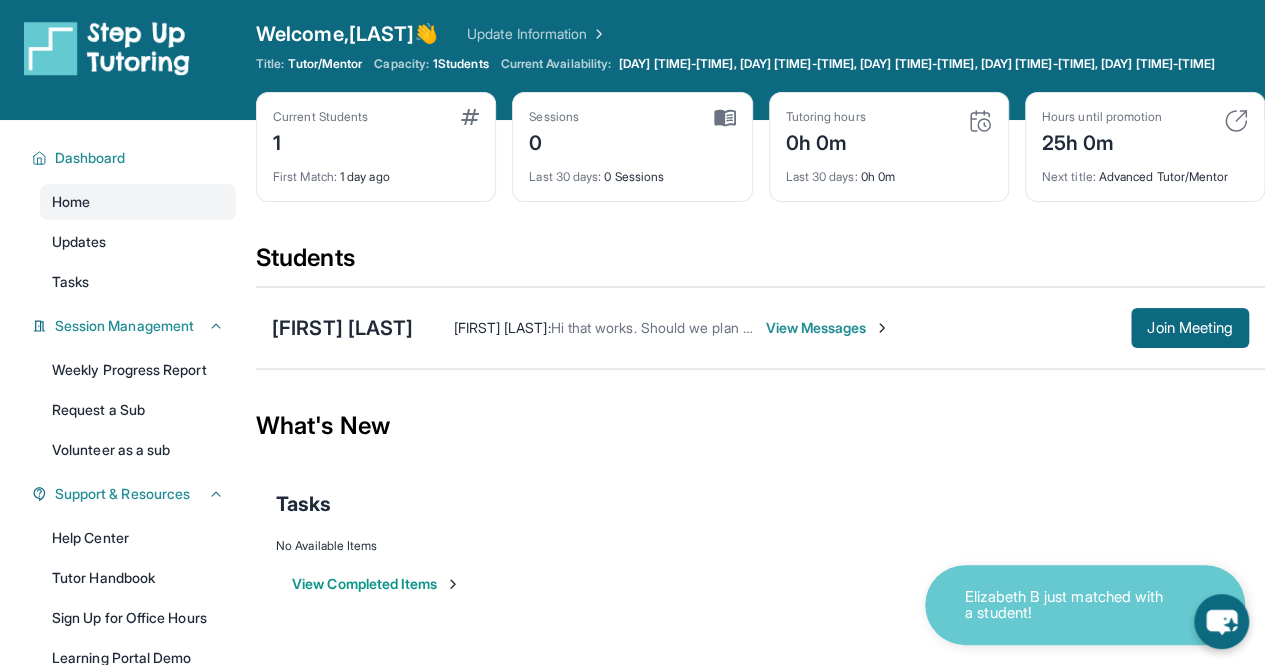 click on "Current Students" at bounding box center [320, 117] 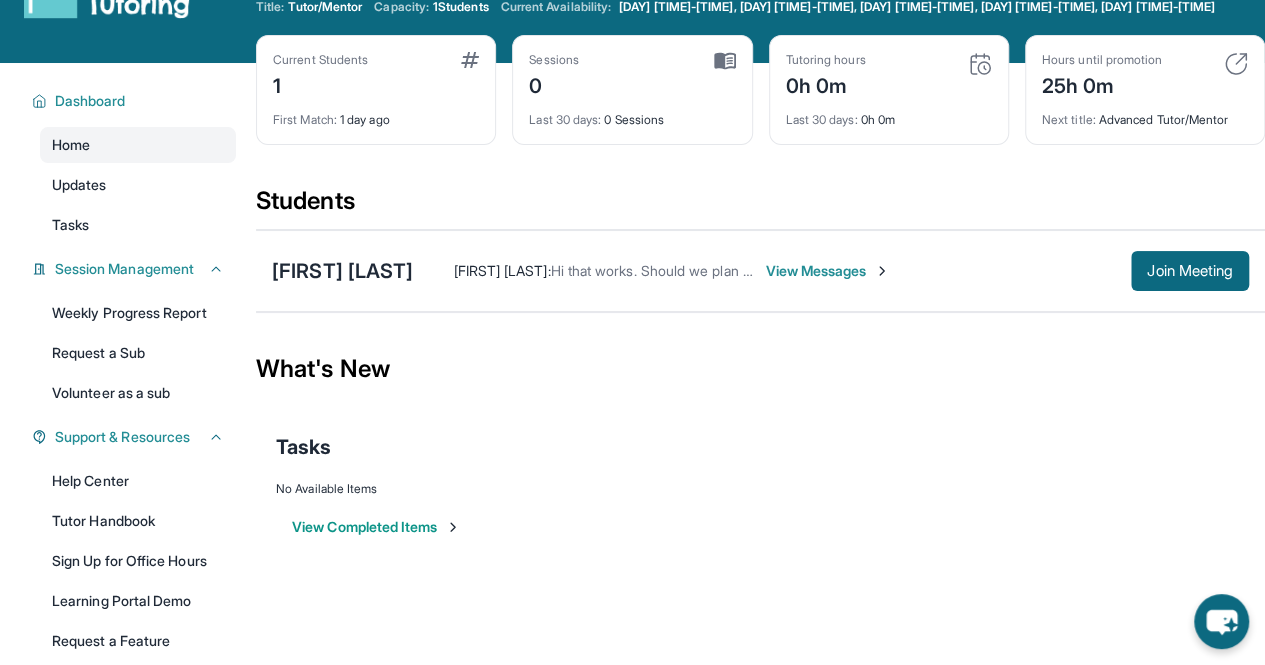 scroll, scrollTop: 78, scrollLeft: 0, axis: vertical 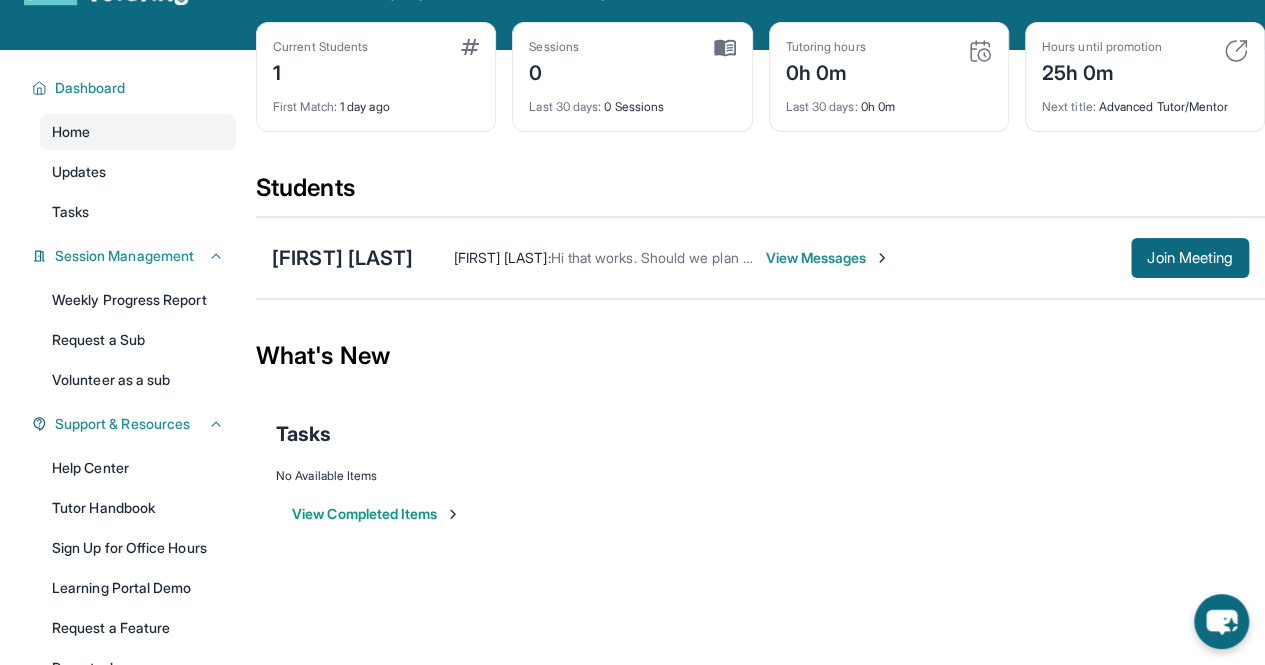 click on "View Completed Items" at bounding box center (376, 514) 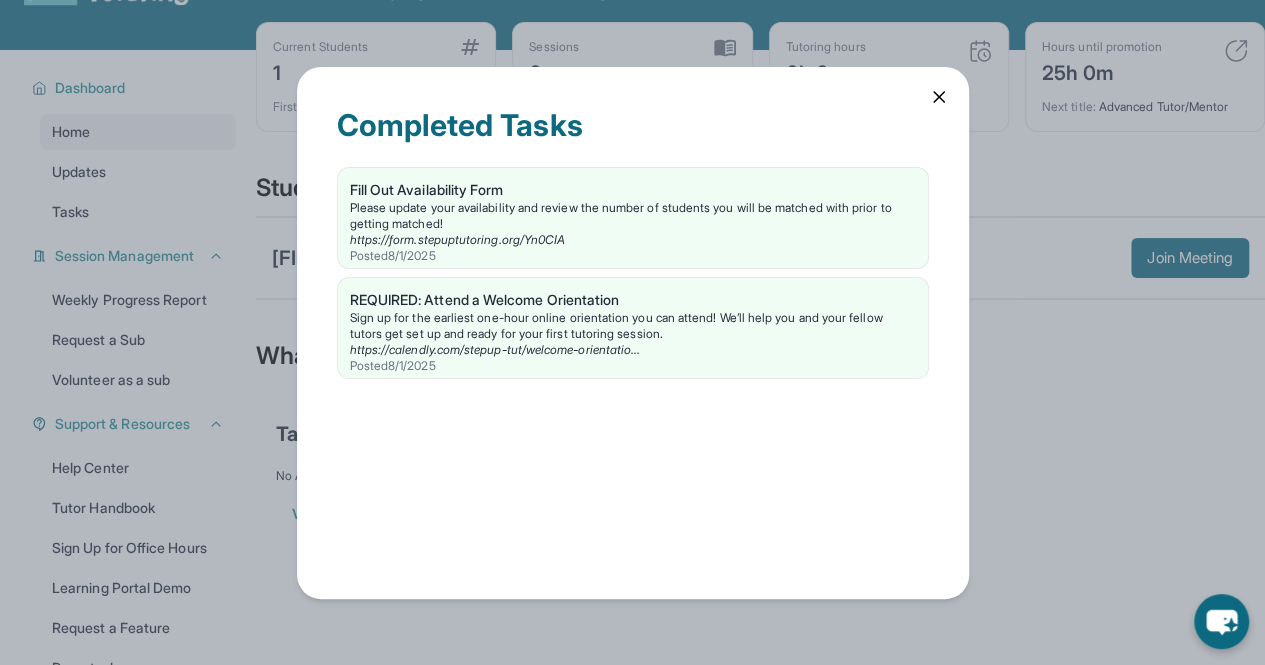 click on "Completed Tasks Fill Out Availability Form Please update your availability and review the number of students you will be matched with prior to getting matched! https://form.stepuptutoring.org/Yn0CIA Posted  [MM]/[DD]/[YYYY] REQUIRED: Attend a Welcome Orientation Sign up for the earliest one-hour online orientation you can attend! We’ll help you and your fellow tutors get set up and ready for your first tutoring session. https://calendly.com/stepup-tut/welcome-orientatio... Posted  [MM]/[DD]/[YYYY]" at bounding box center [632, 332] 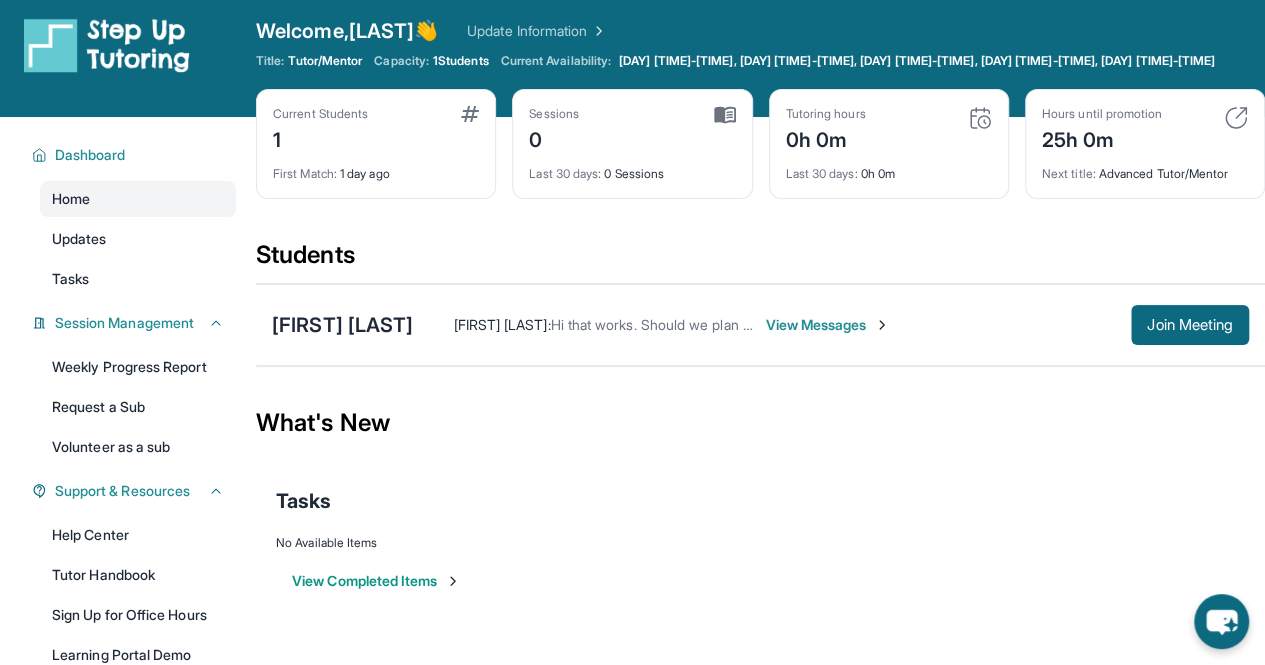 scroll, scrollTop: 10, scrollLeft: 0, axis: vertical 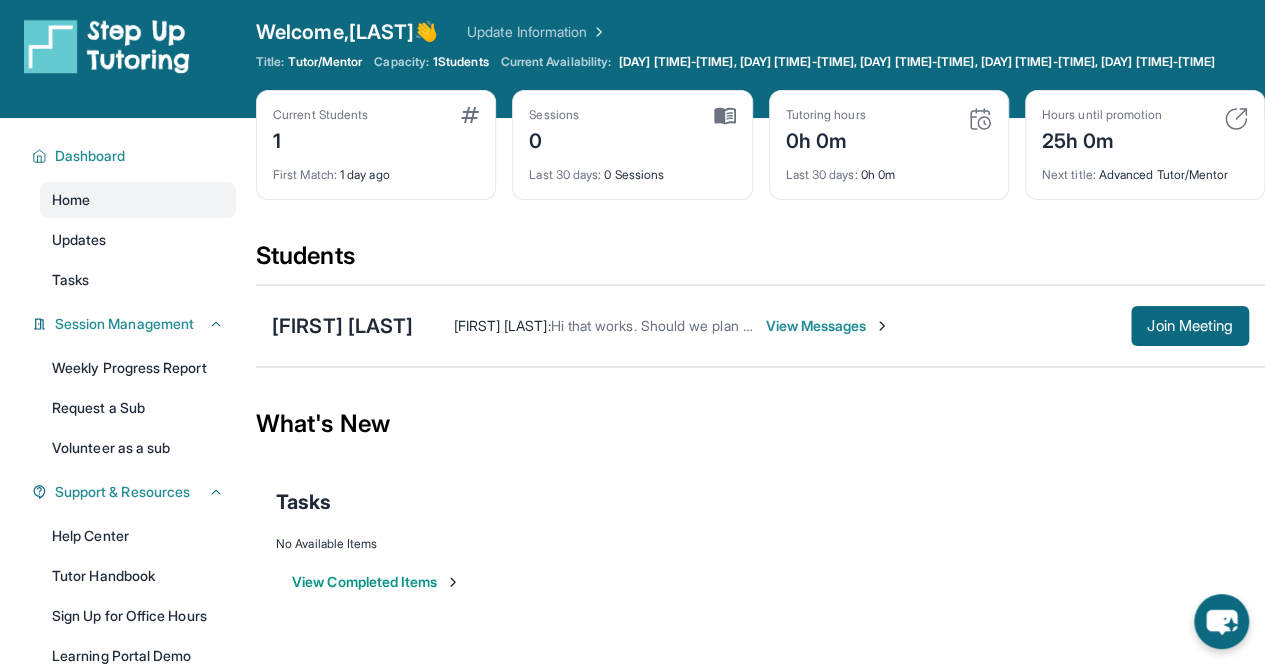 click on "View Messages" at bounding box center (827, 326) 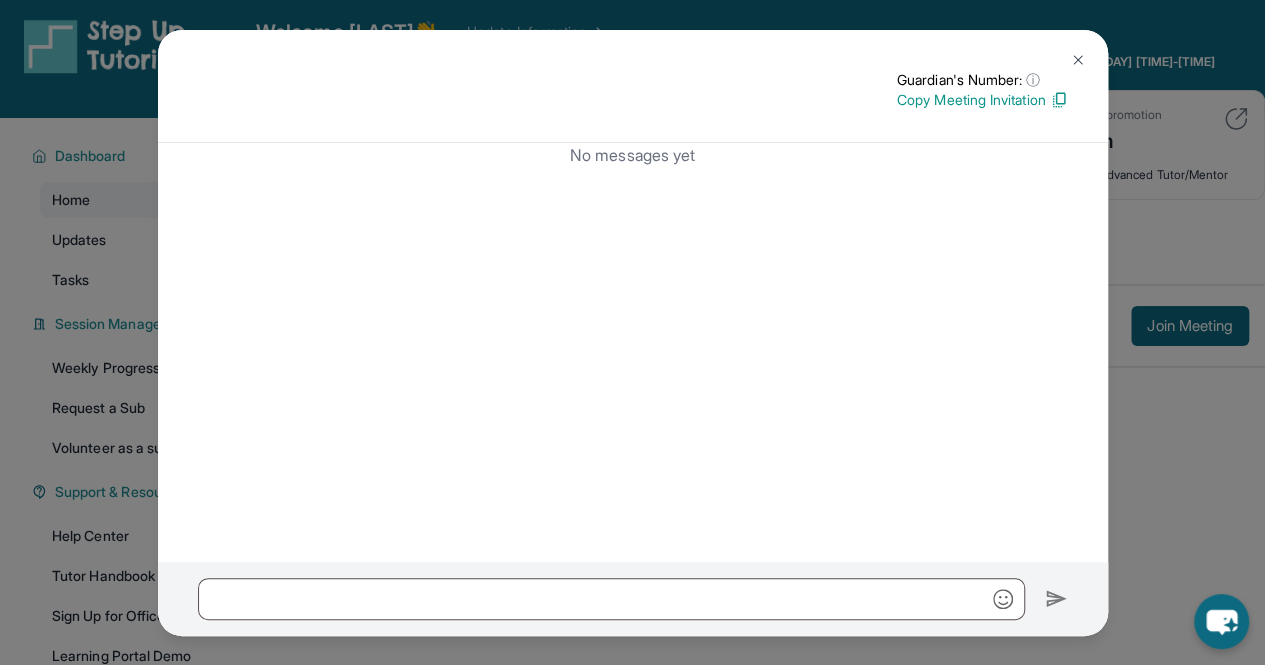click at bounding box center [1059, 100] 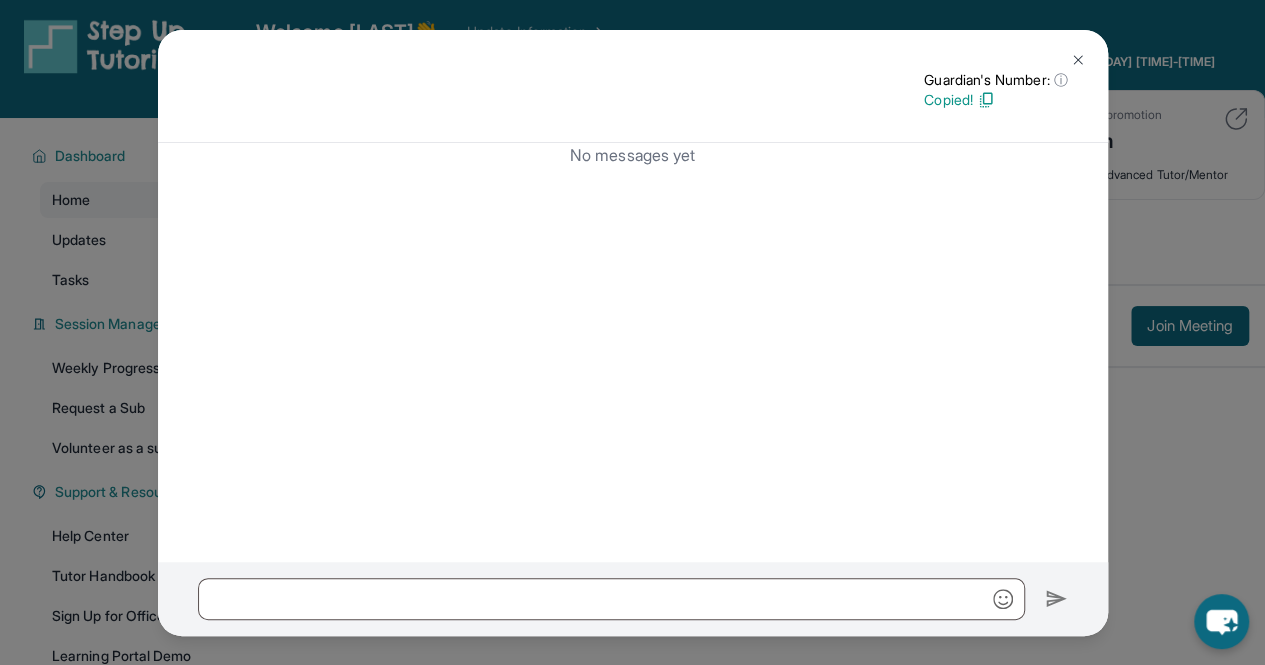 click at bounding box center [1078, 60] 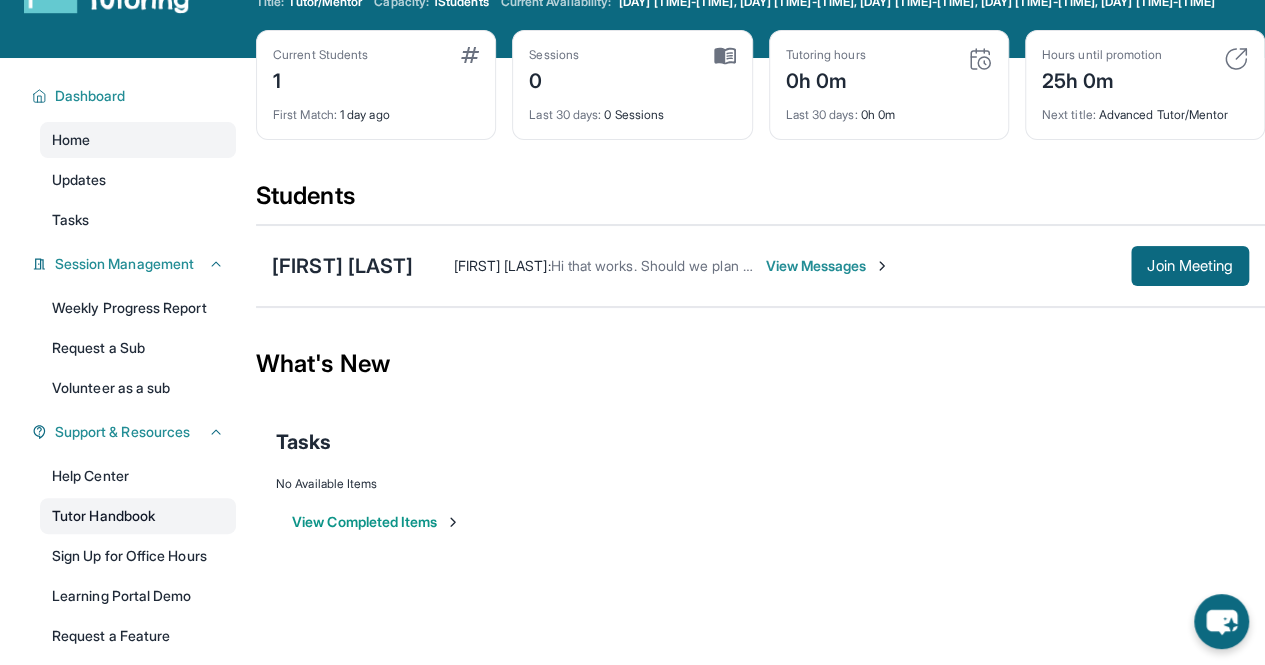 scroll, scrollTop: 68, scrollLeft: 0, axis: vertical 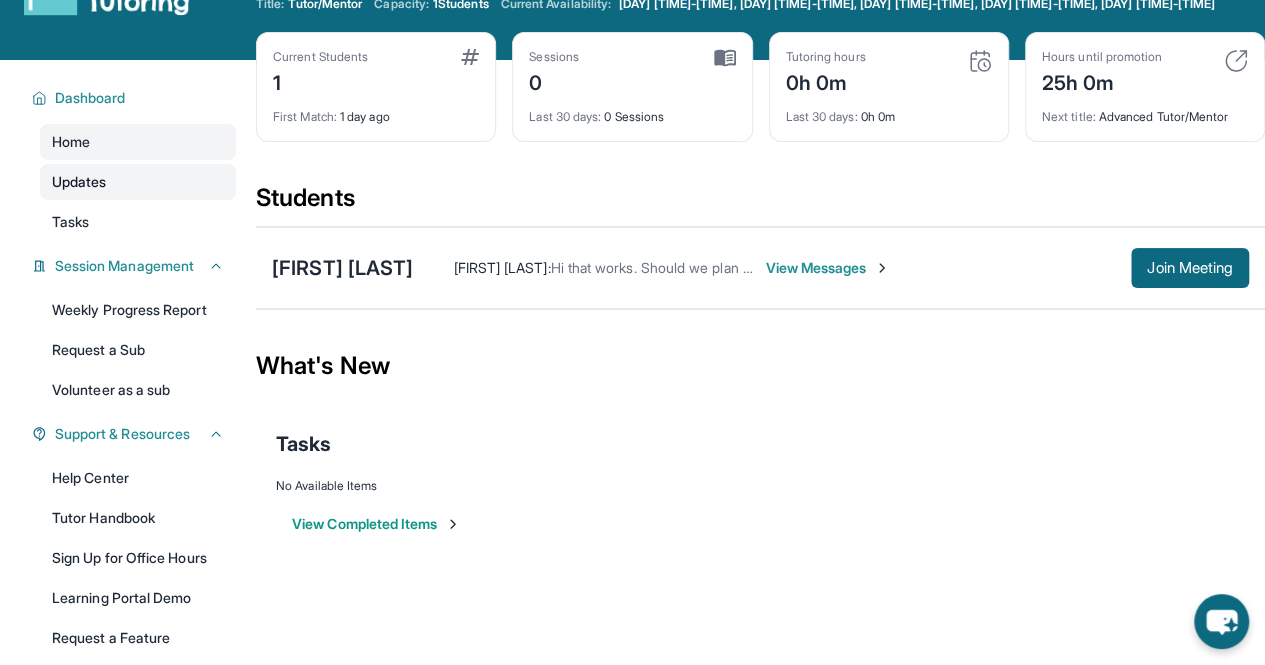 click on "Updates" at bounding box center (79, 182) 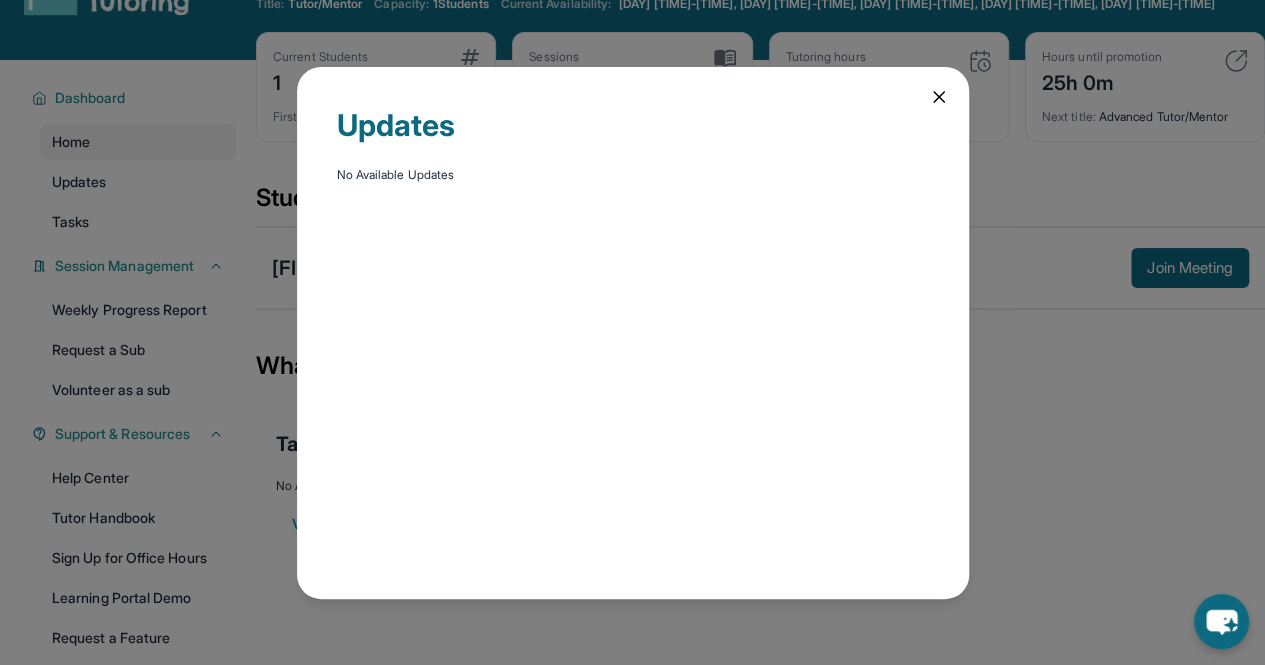 click 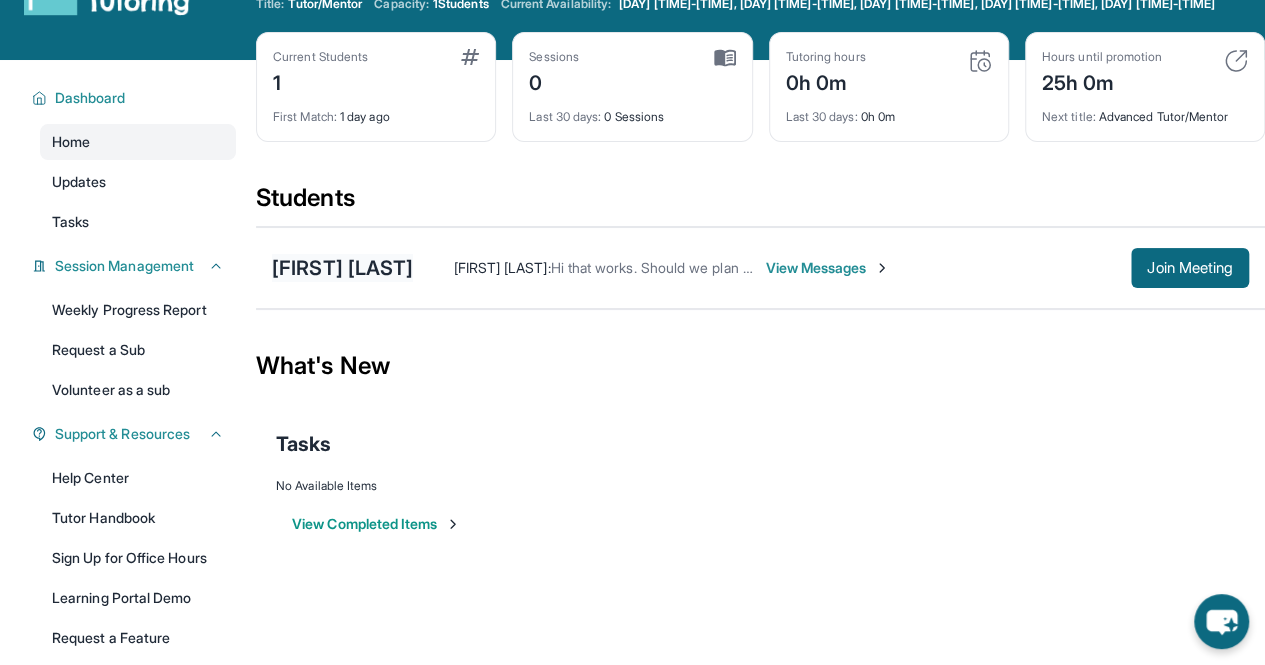 click on "[FIRST] [LAST]" at bounding box center [342, 268] 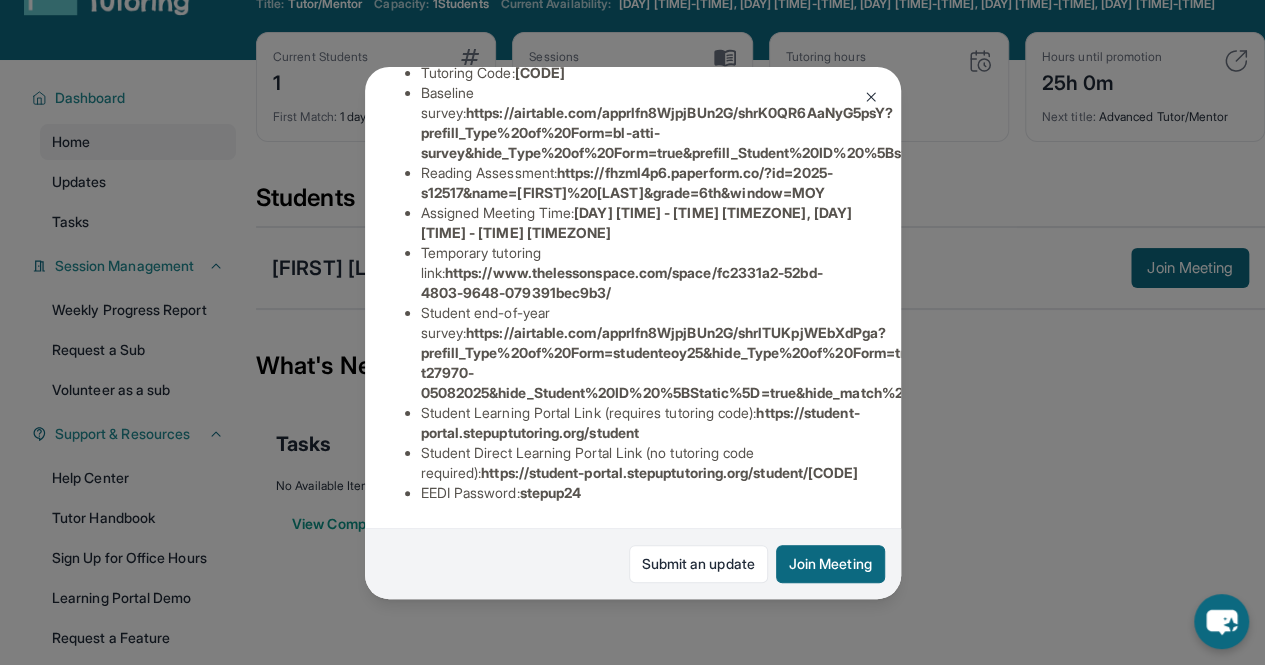 scroll, scrollTop: 460, scrollLeft: 0, axis: vertical 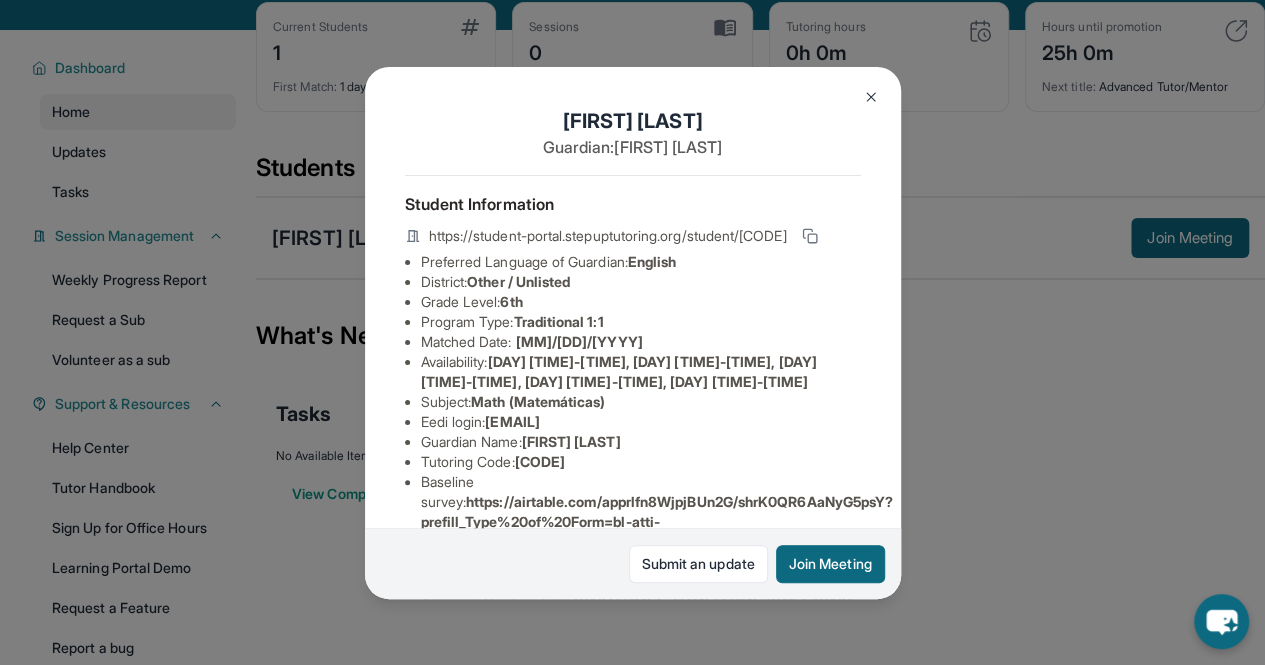 click at bounding box center [871, 97] 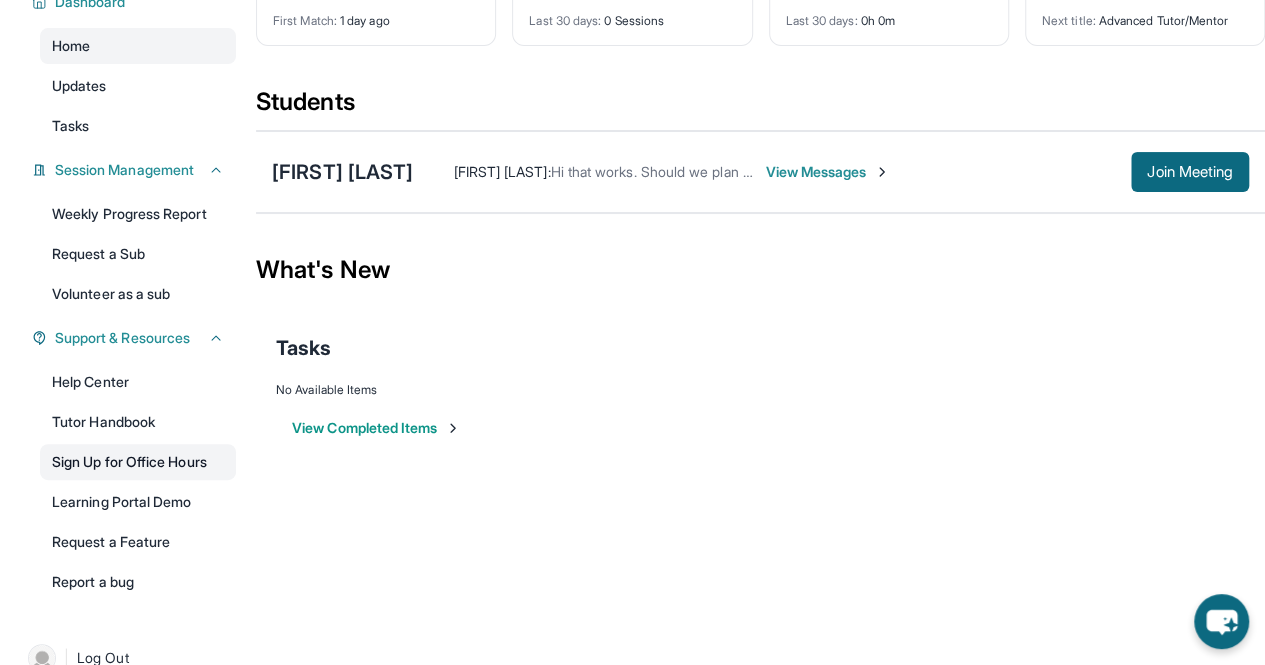 scroll, scrollTop: 214, scrollLeft: 0, axis: vertical 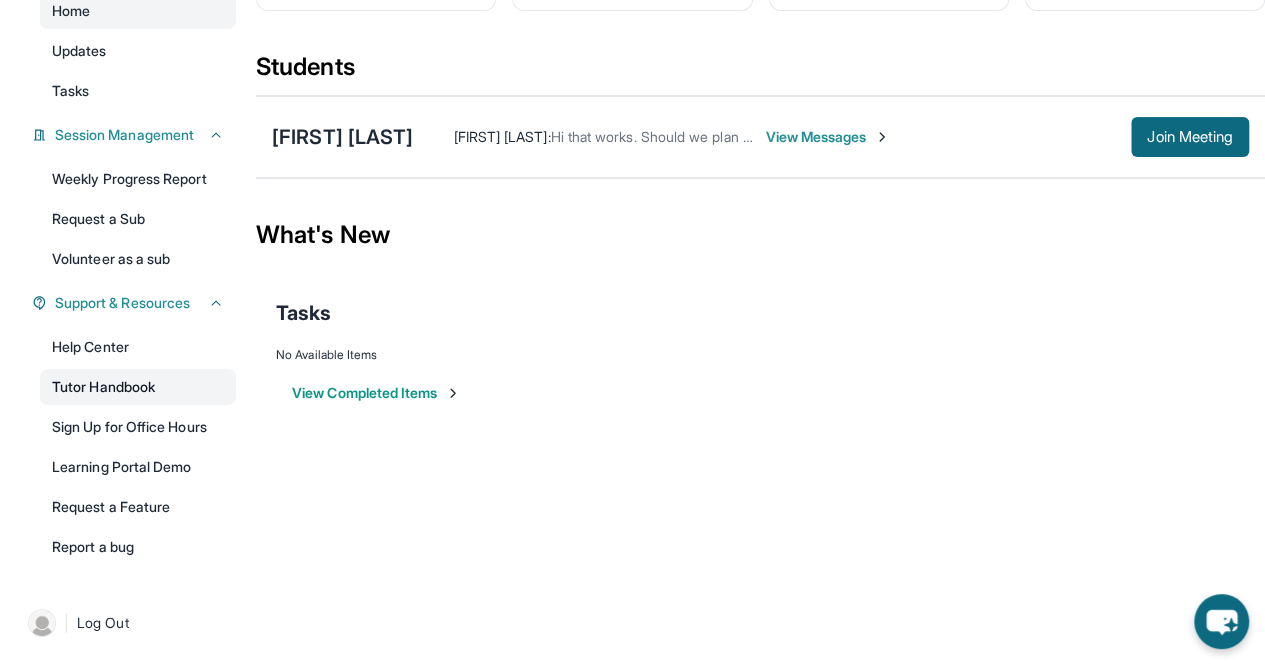 click on "Tutor Handbook" at bounding box center [138, 387] 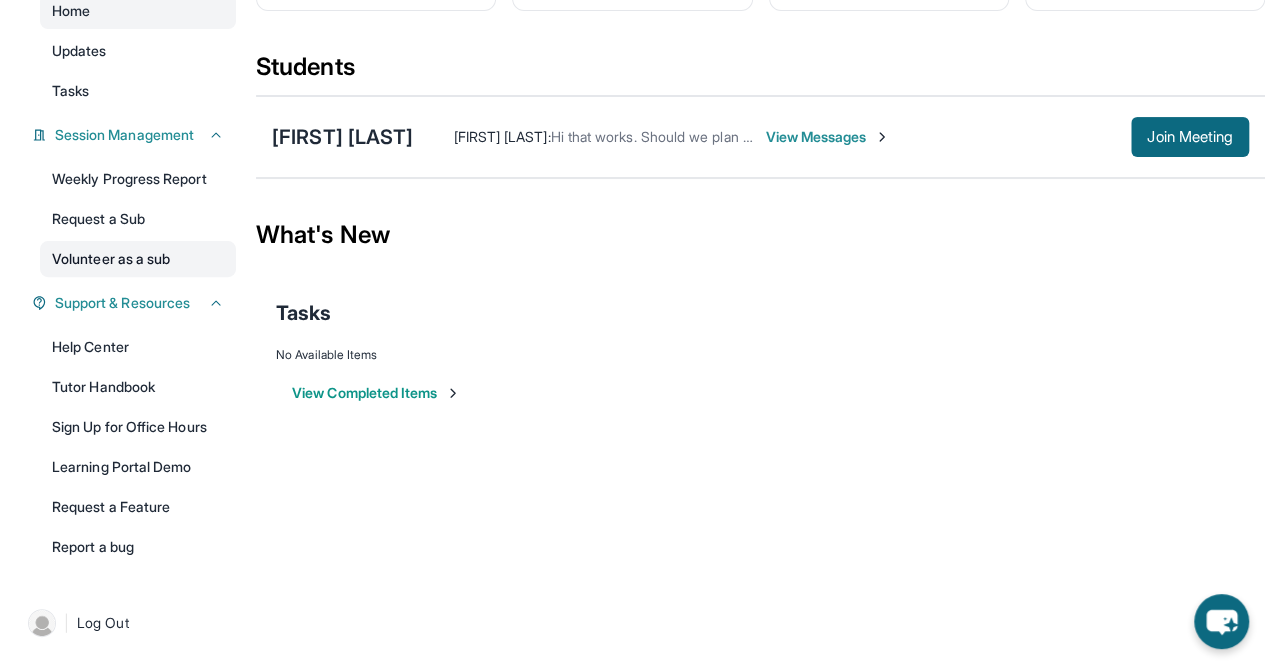 scroll, scrollTop: 0, scrollLeft: 0, axis: both 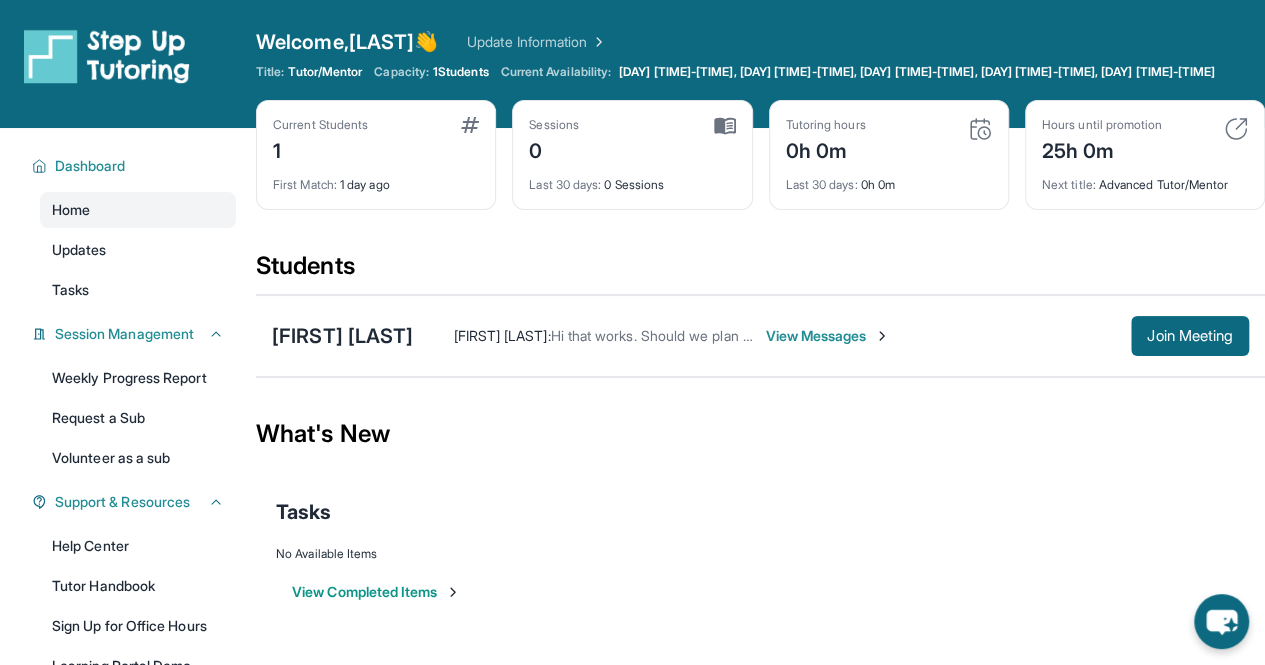 click on "Current Students" at bounding box center (320, 125) 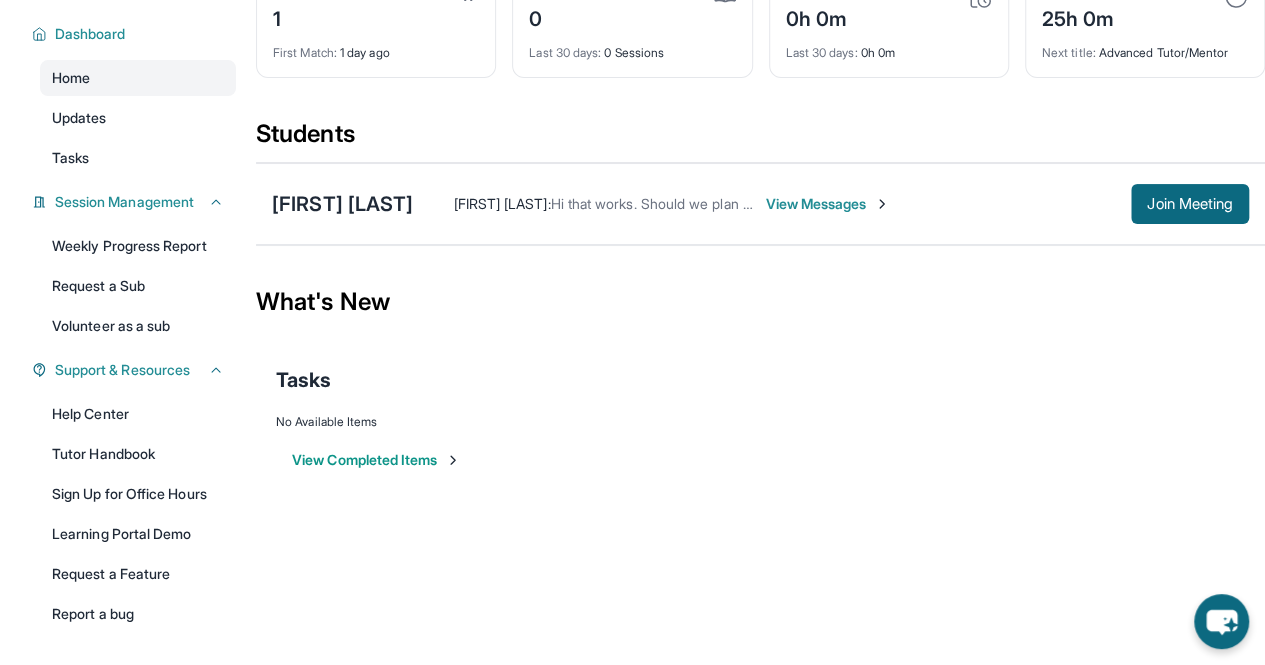 scroll, scrollTop: 141, scrollLeft: 0, axis: vertical 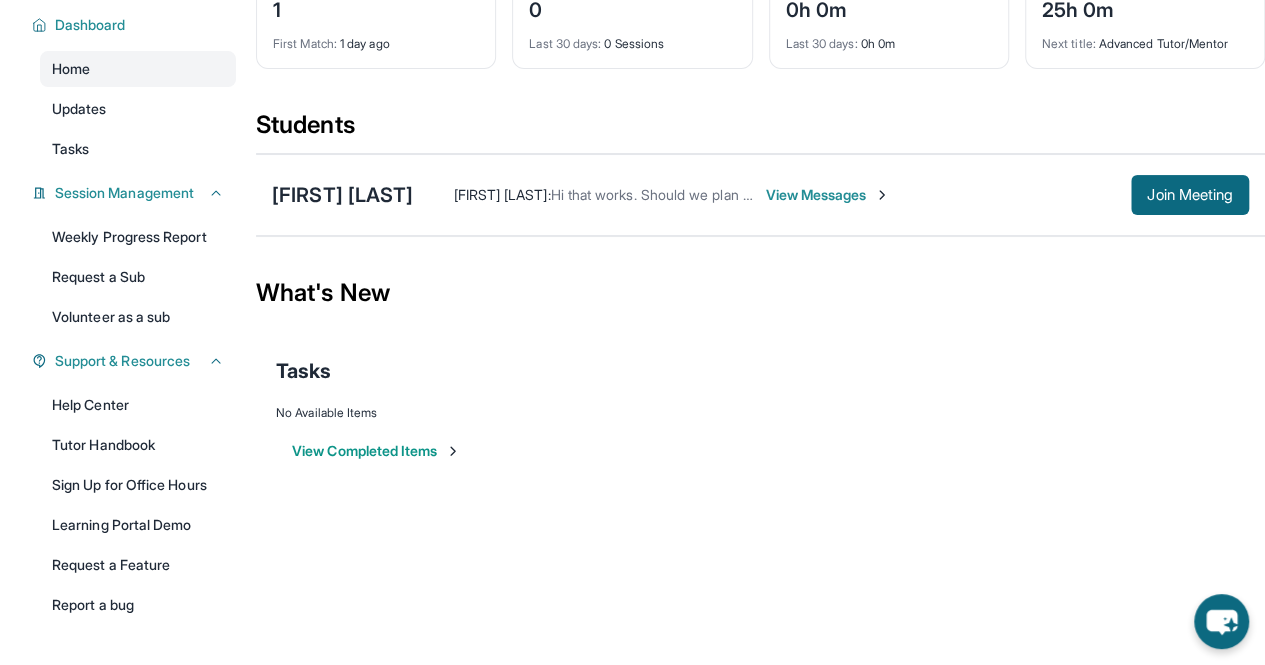 click on "View Messages" at bounding box center (827, 195) 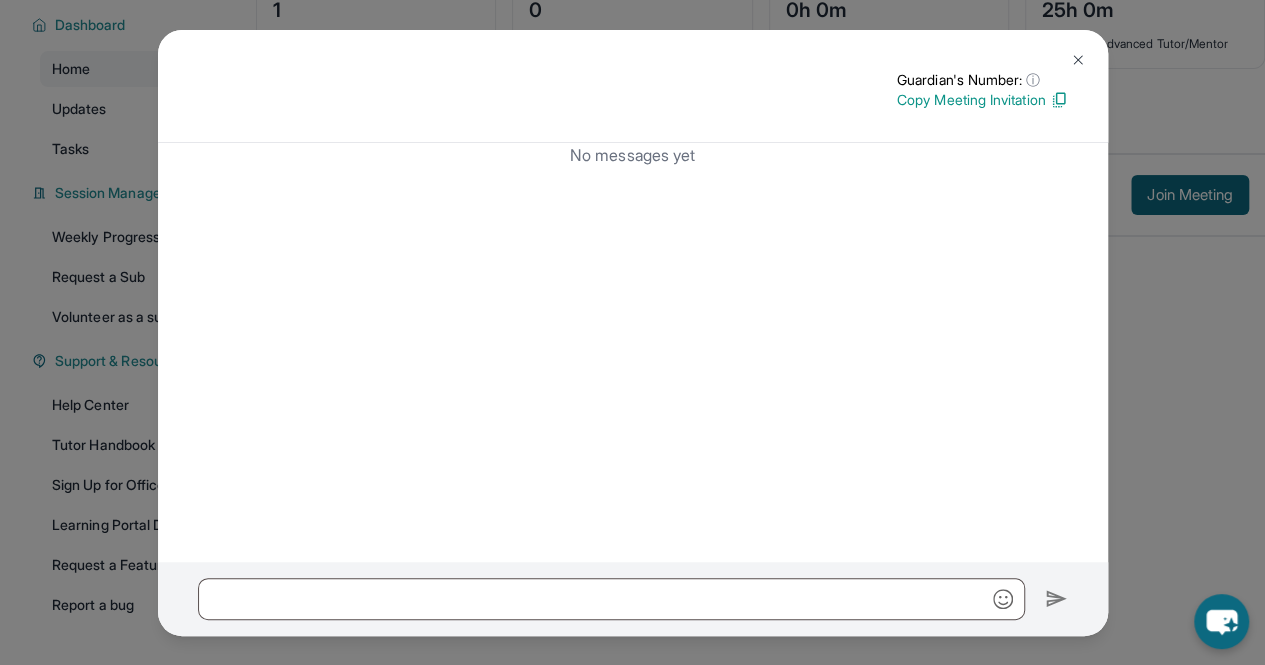 click at bounding box center (1078, 60) 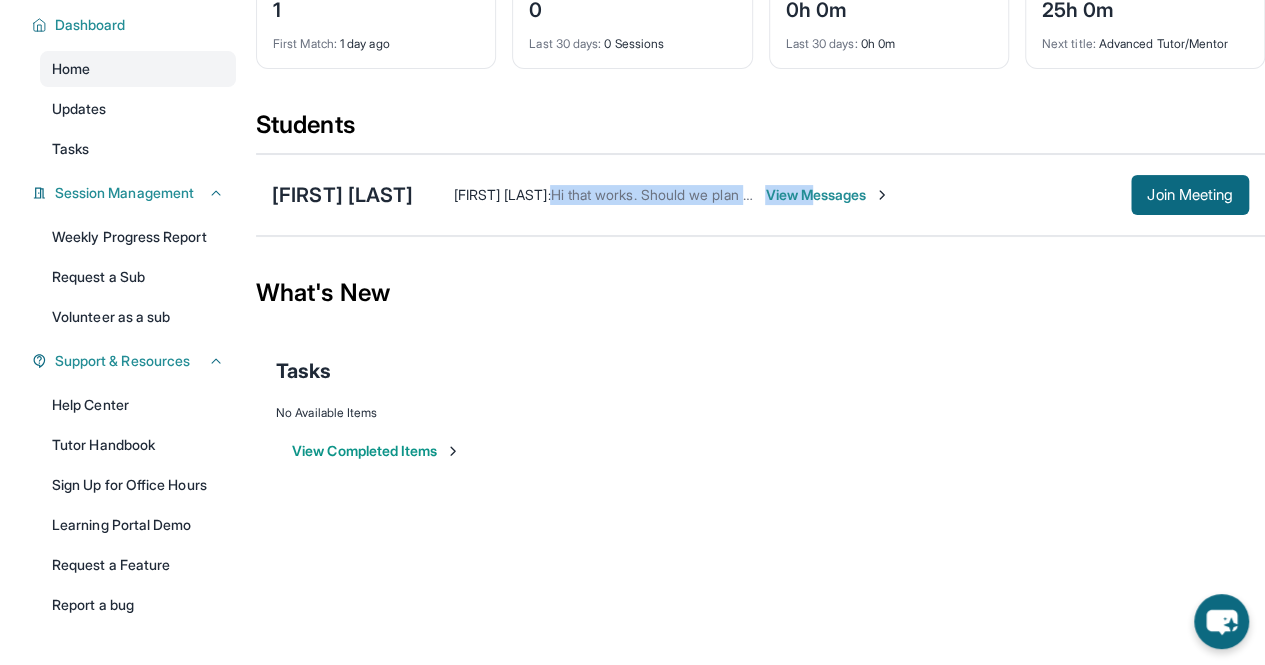 drag, startPoint x: 535, startPoint y: 209, endPoint x: 798, endPoint y: 212, distance: 263.01712 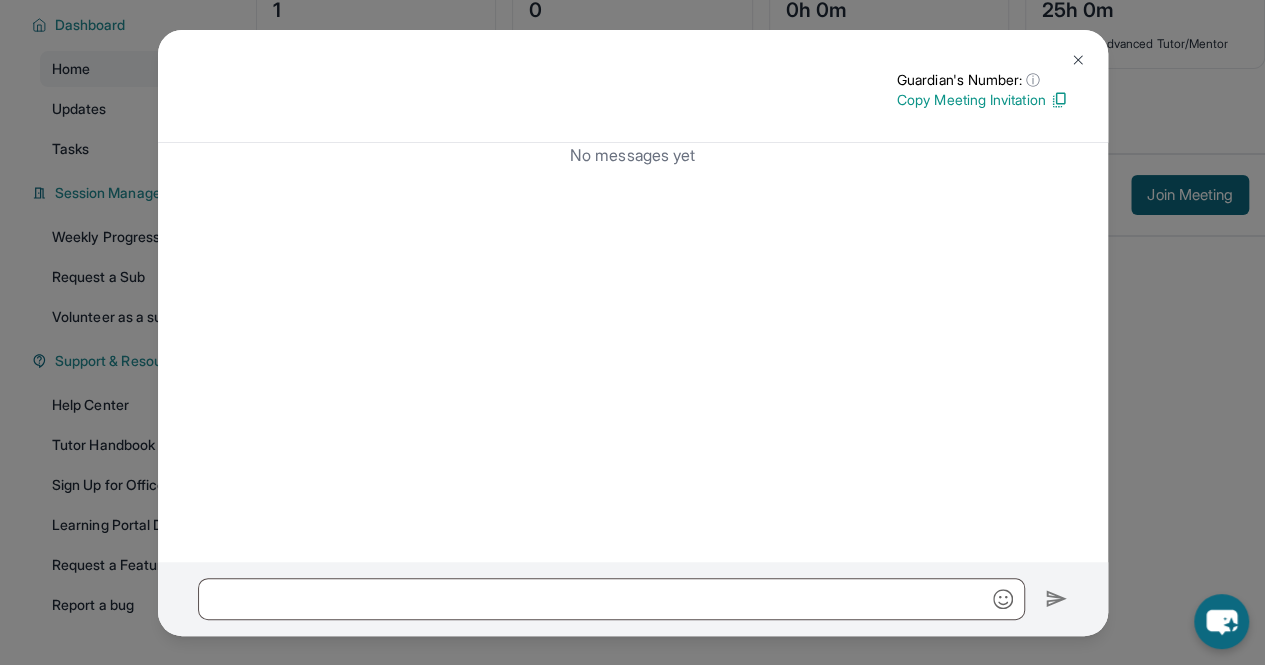 click on "Copy Meeting Invitation" at bounding box center (982, 100) 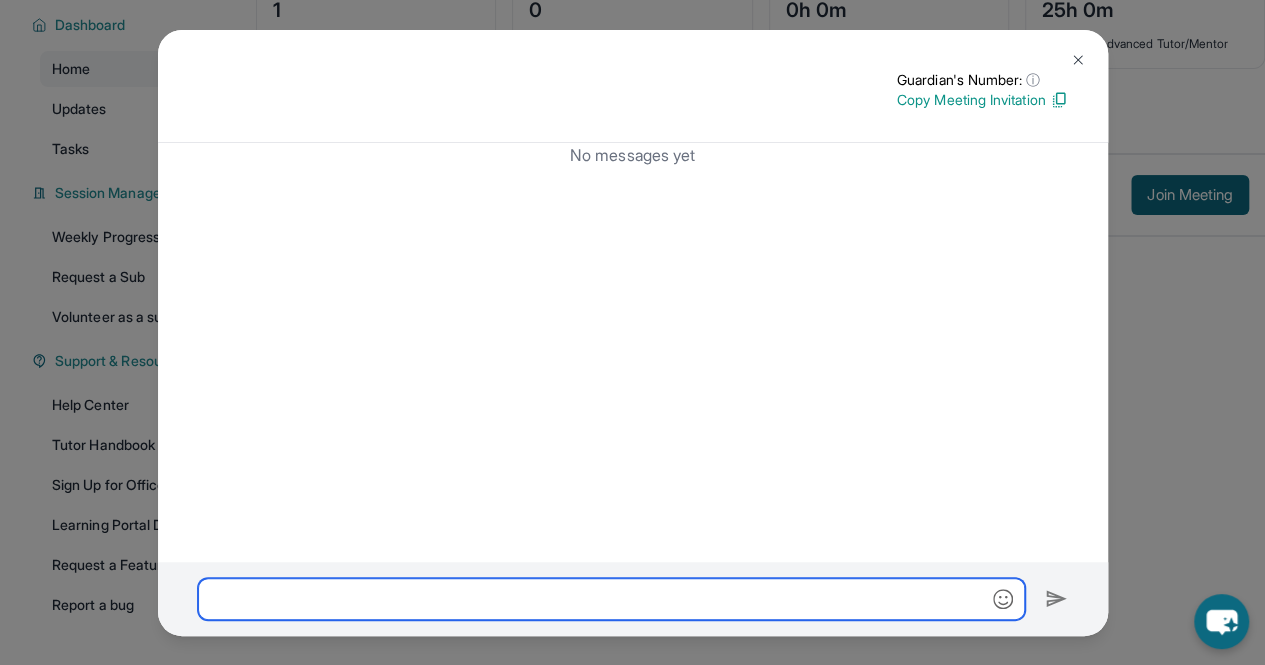 click at bounding box center (611, 599) 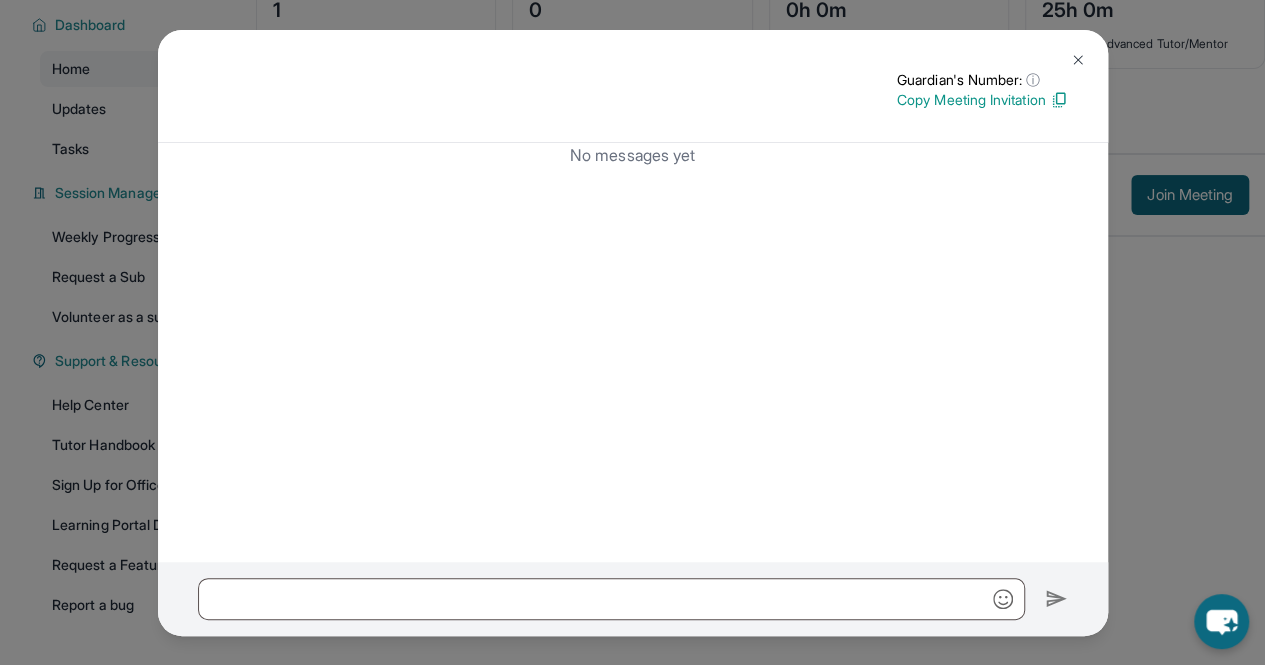 click at bounding box center [1078, 60] 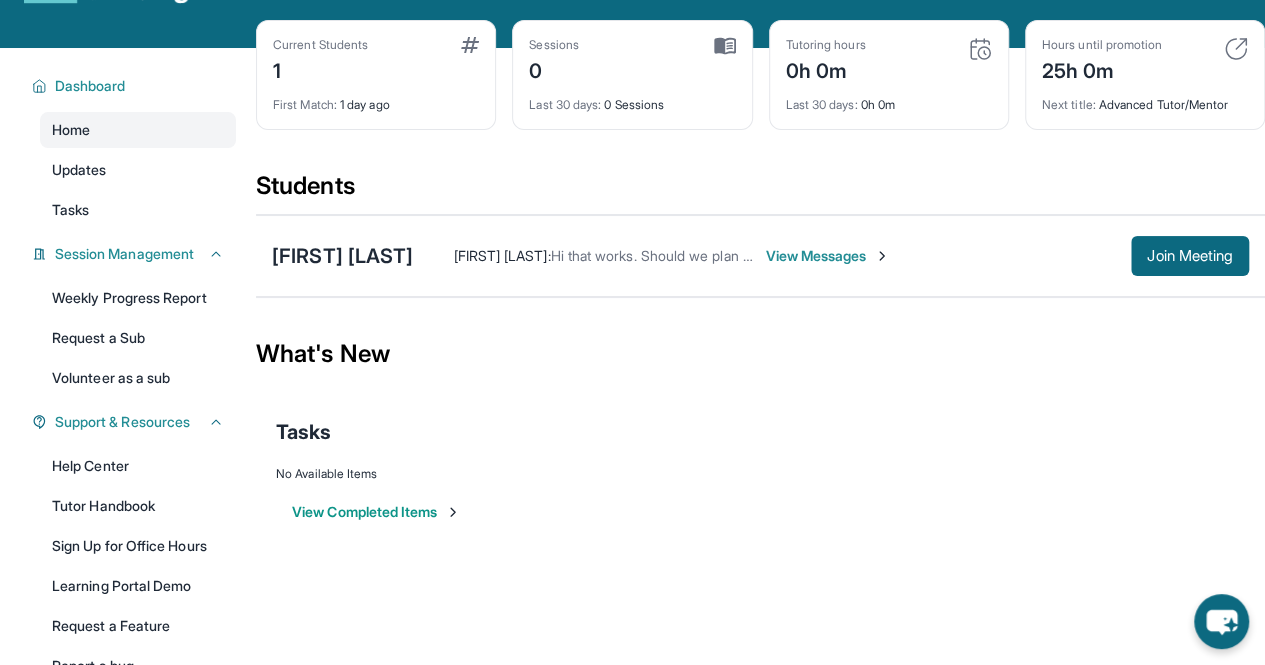 scroll, scrollTop: 72, scrollLeft: 0, axis: vertical 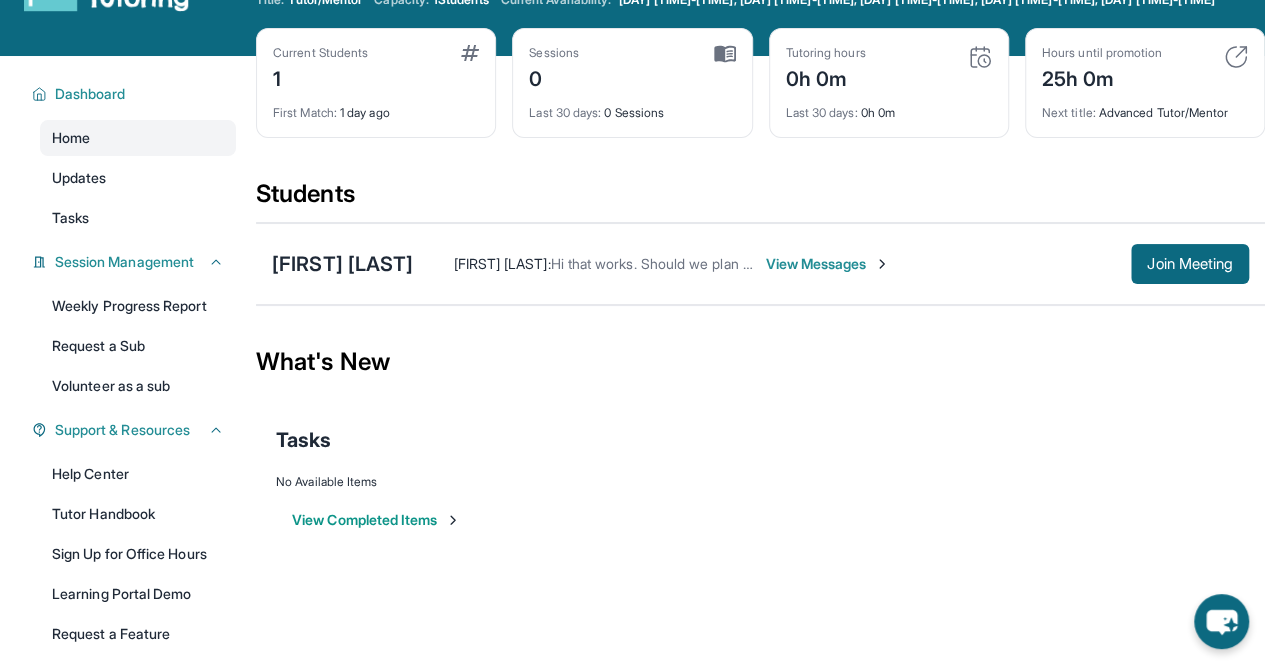 click on "View Messages" at bounding box center [827, 264] 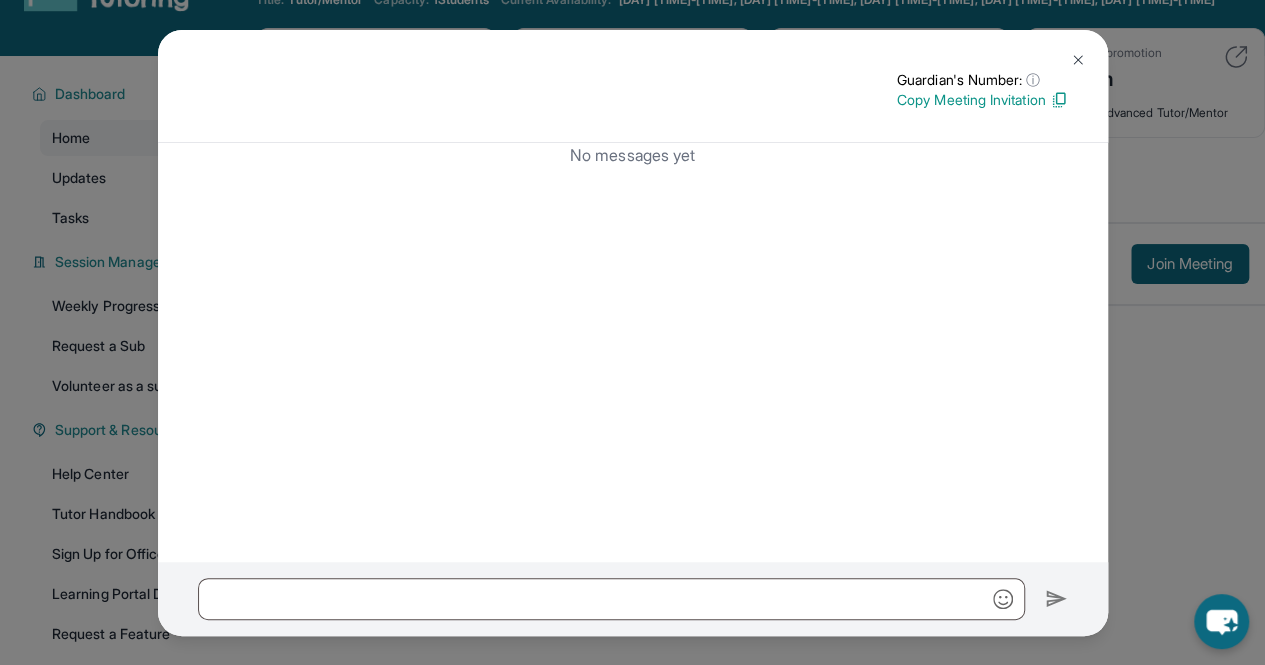 click on "No messages yet" at bounding box center [633, 155] 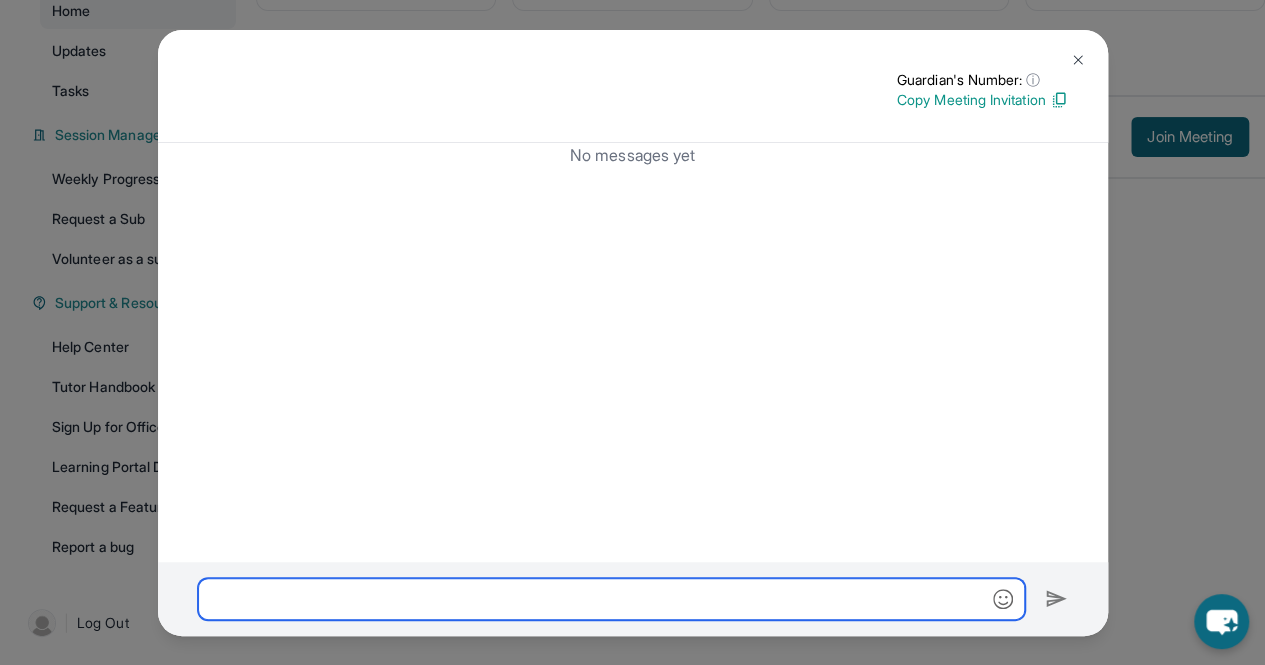click at bounding box center [611, 599] 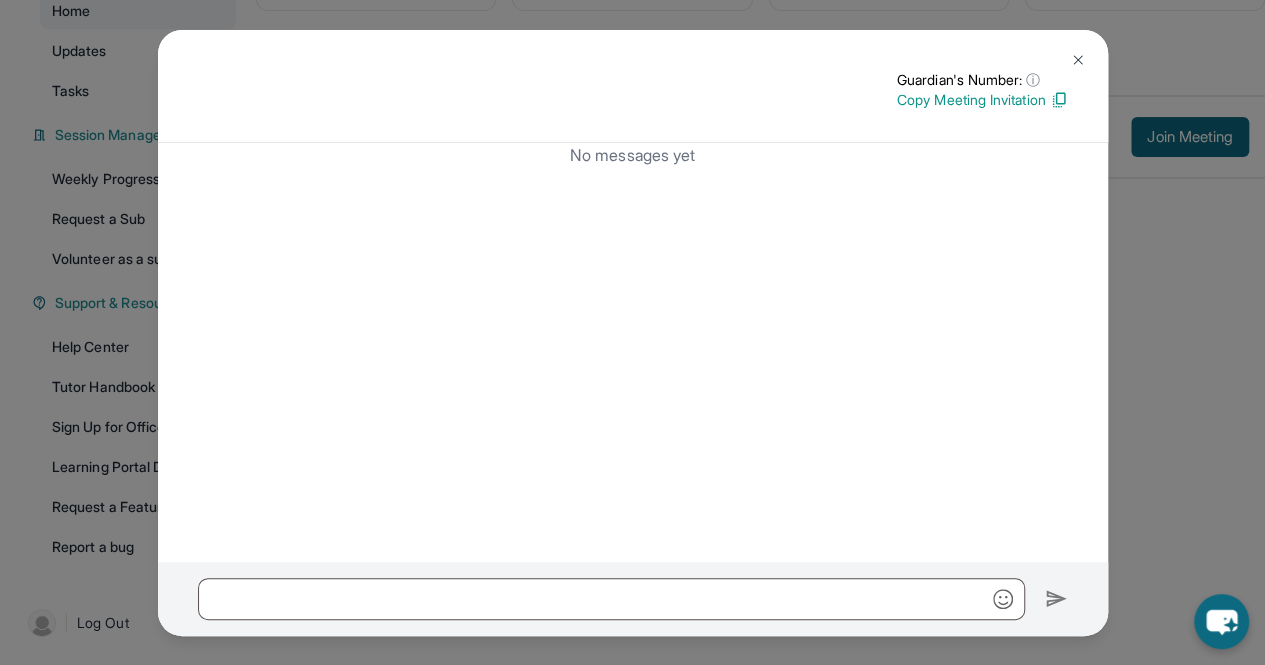 click at bounding box center (1078, 60) 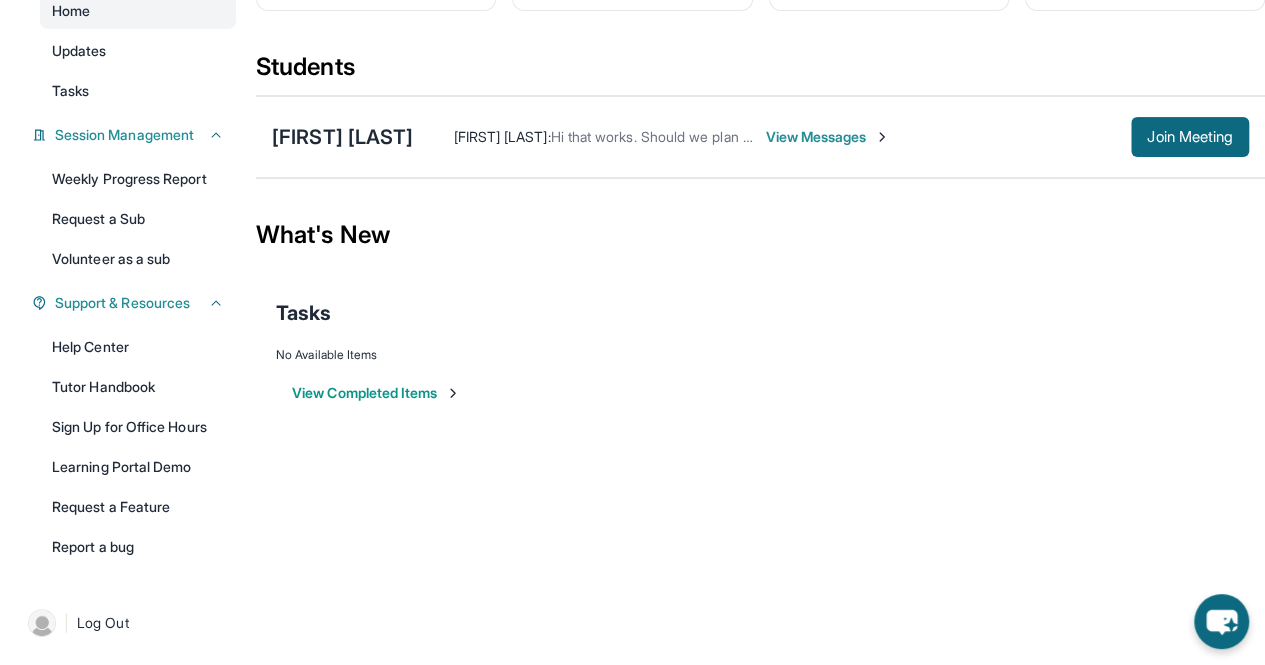 scroll, scrollTop: 0, scrollLeft: 0, axis: both 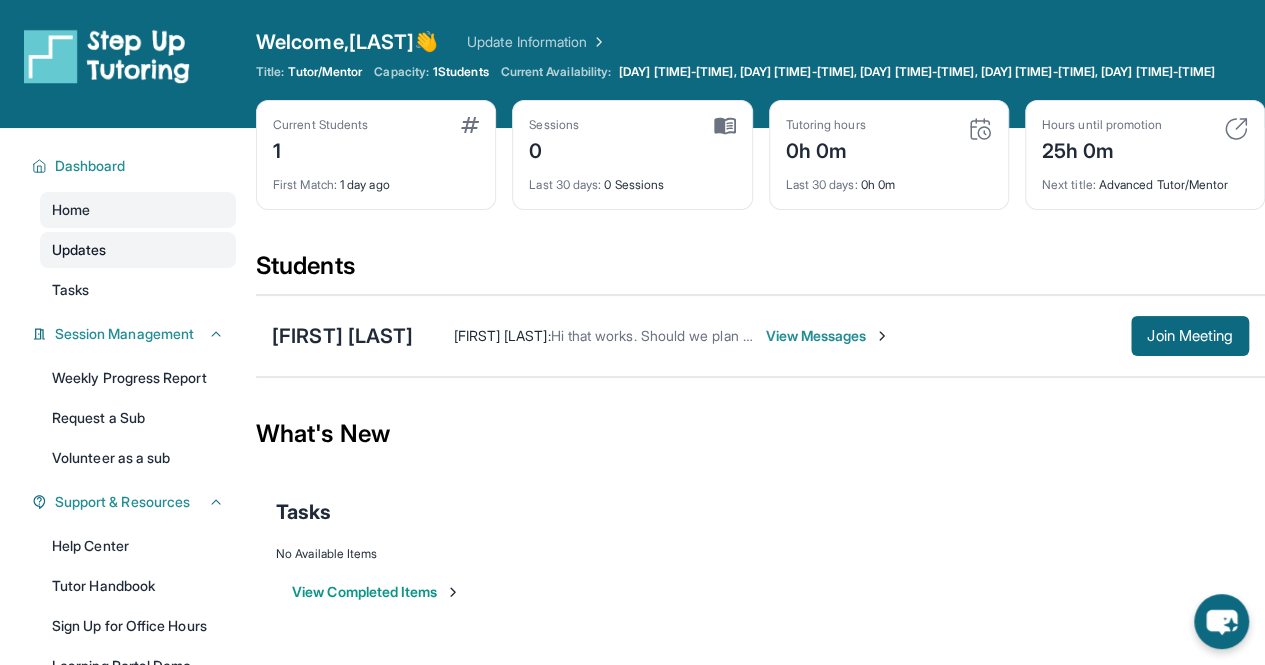 click on "Updates" at bounding box center [138, 250] 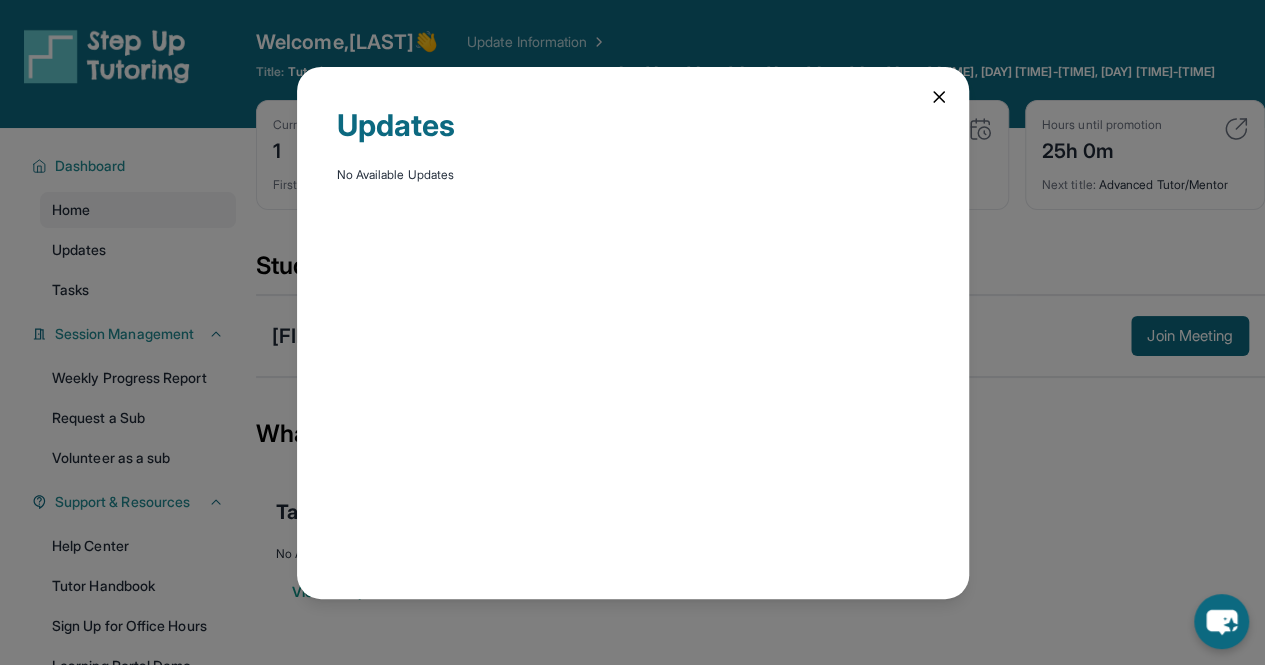 click on "Updates No Available Updates" at bounding box center (633, 333) 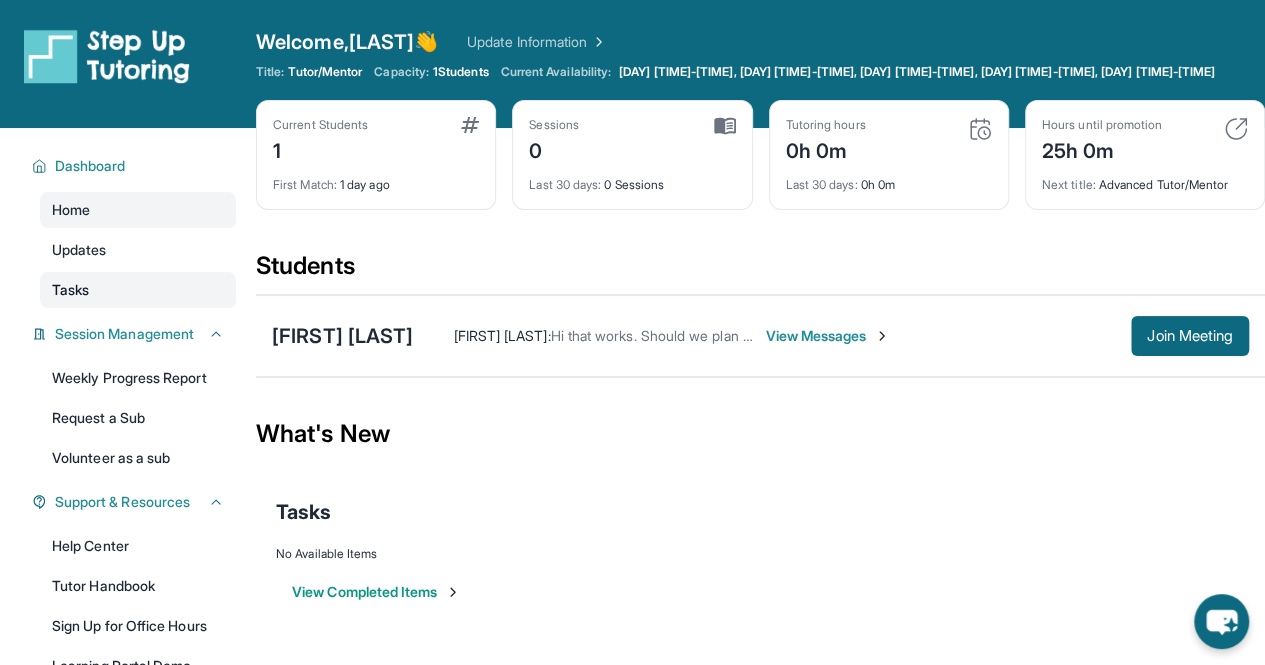click on "Tasks" at bounding box center [70, 290] 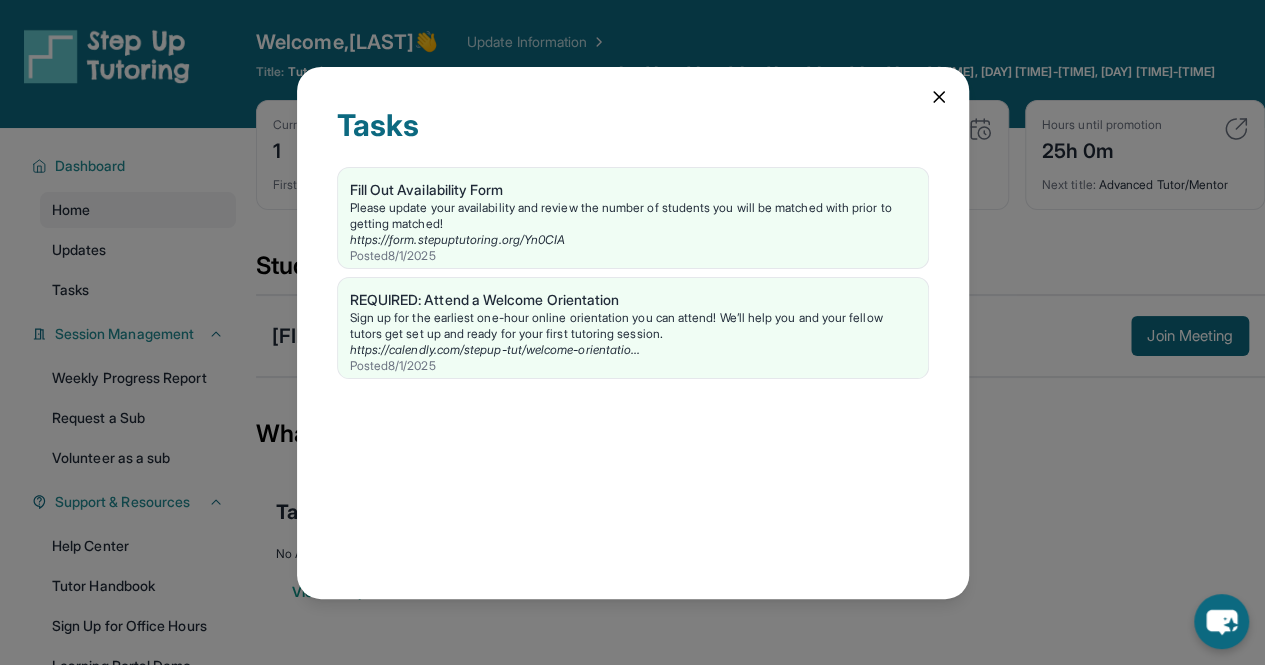 click 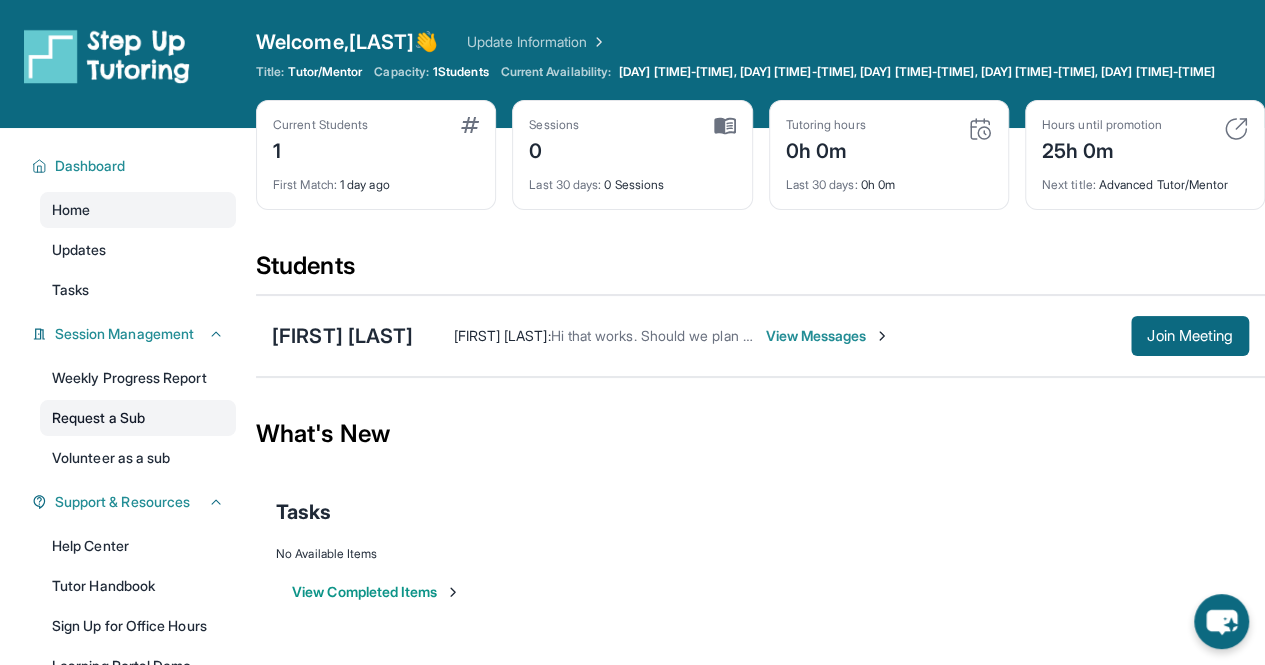 scroll, scrollTop: 214, scrollLeft: 0, axis: vertical 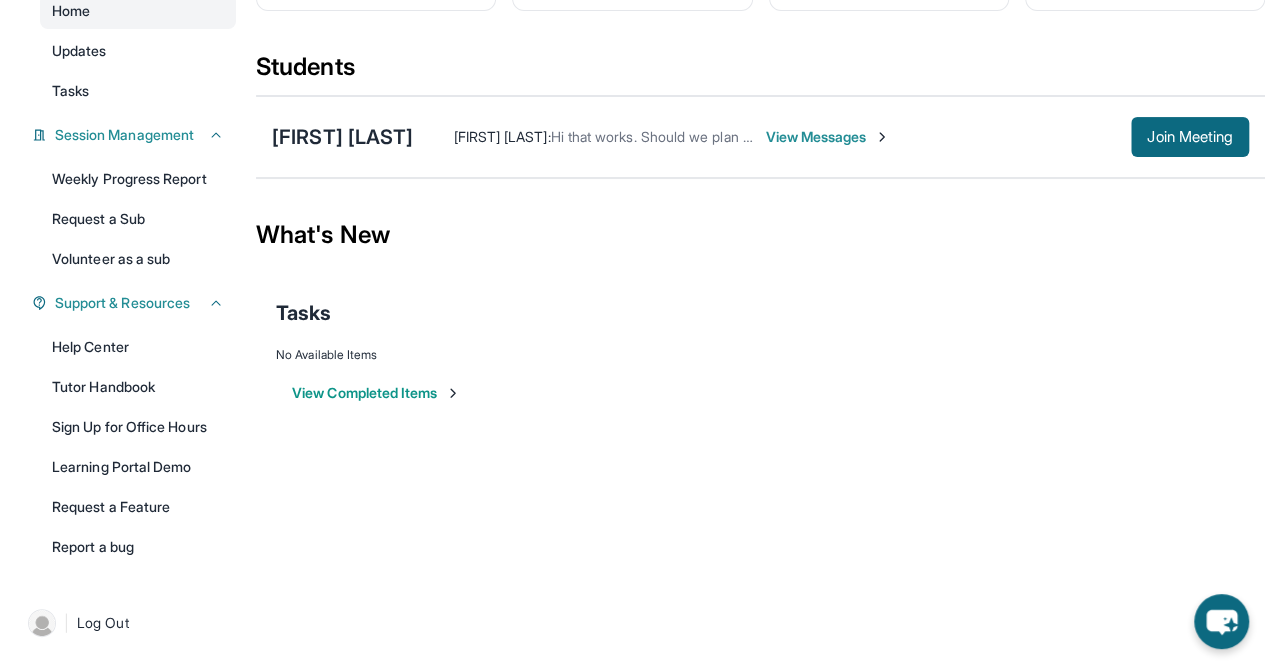 click on "View Completed Items" at bounding box center (376, 393) 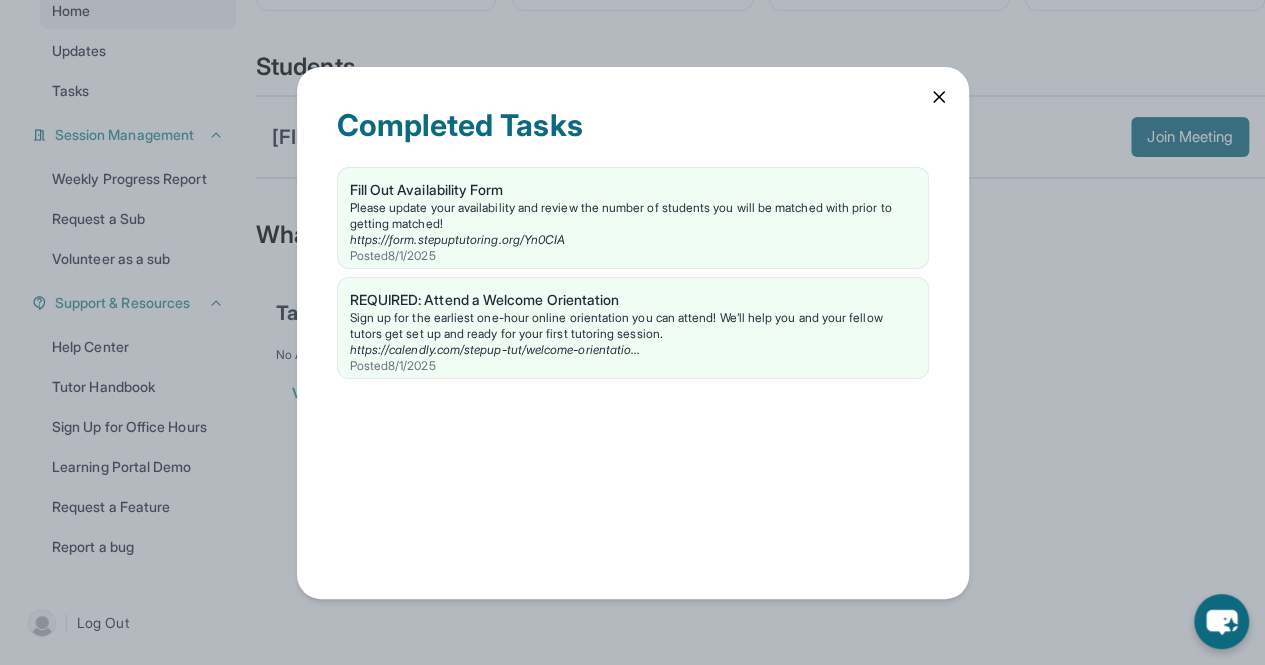click 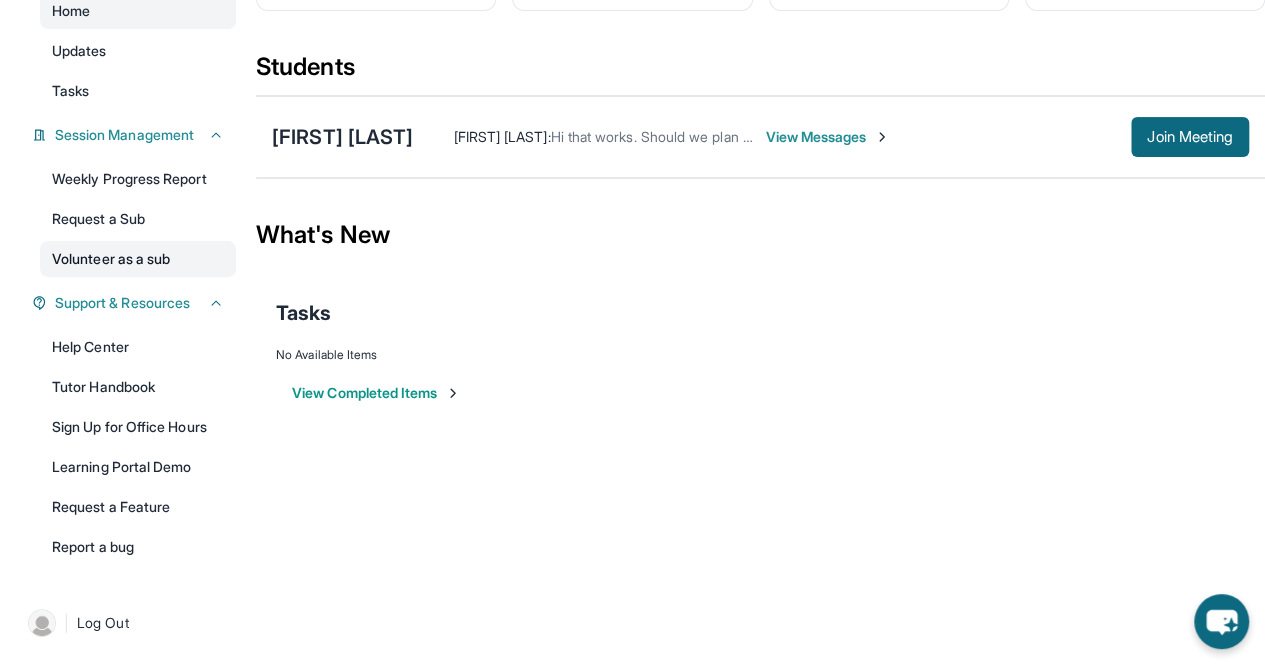 scroll, scrollTop: 0, scrollLeft: 0, axis: both 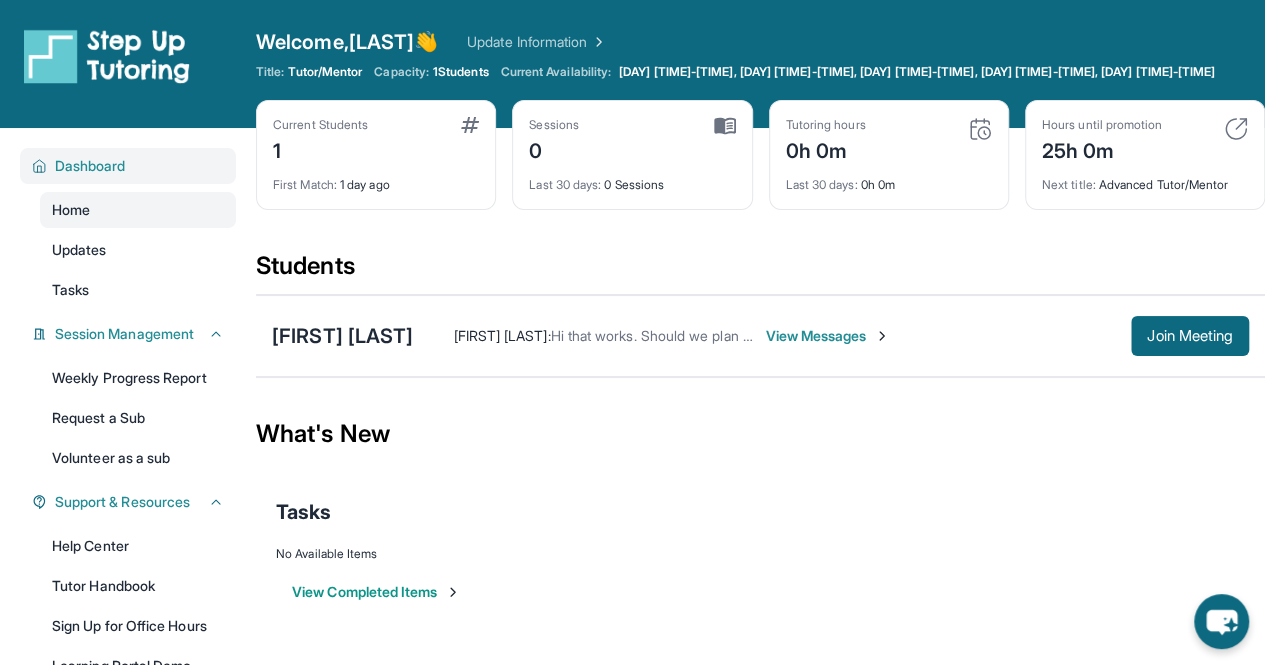 click on "Dashboard" at bounding box center (90, 166) 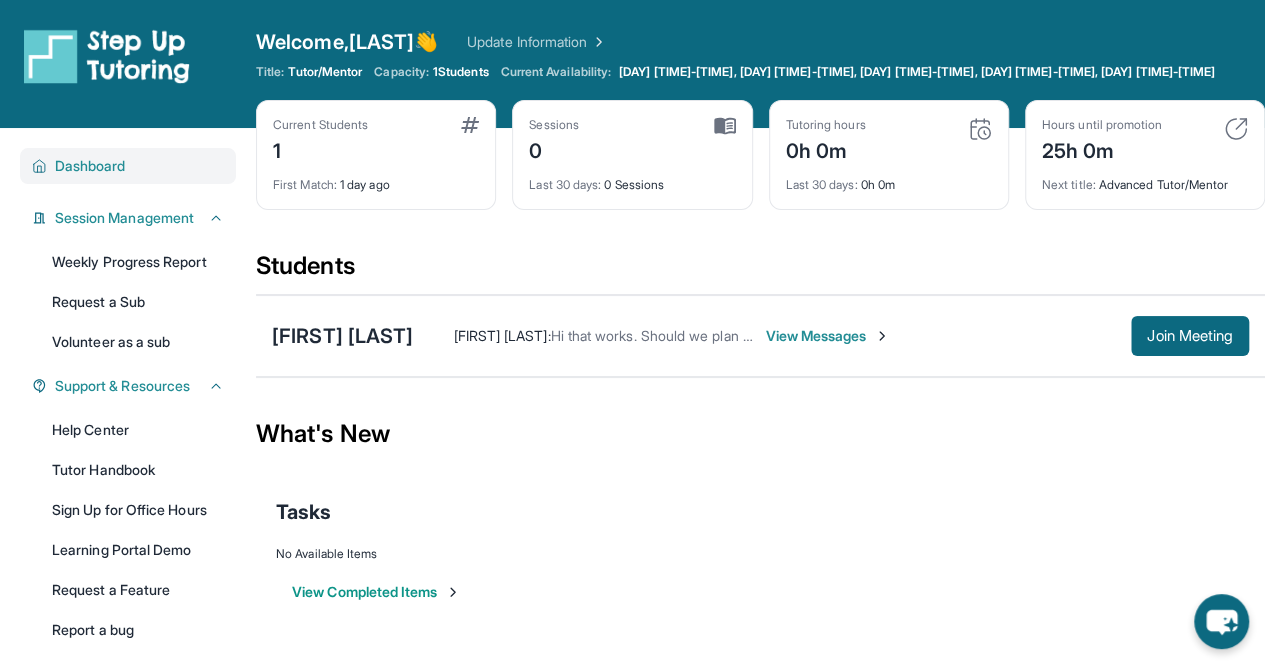 click on "Dashboard" at bounding box center [90, 166] 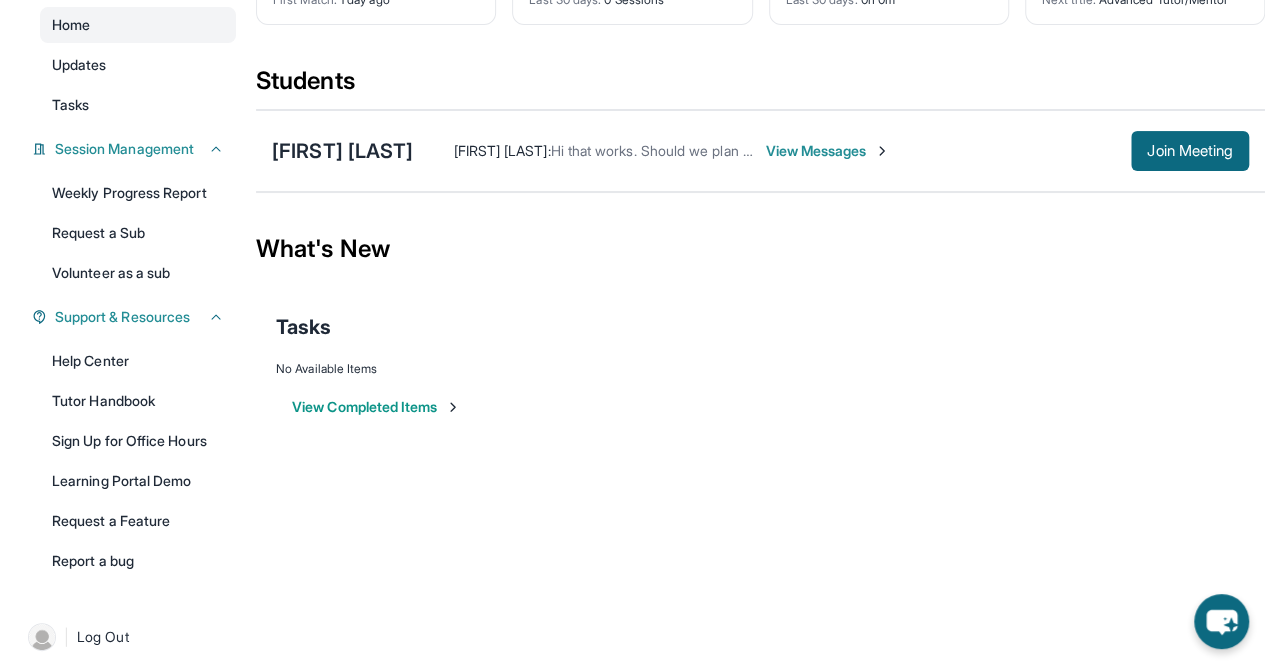 scroll, scrollTop: 214, scrollLeft: 0, axis: vertical 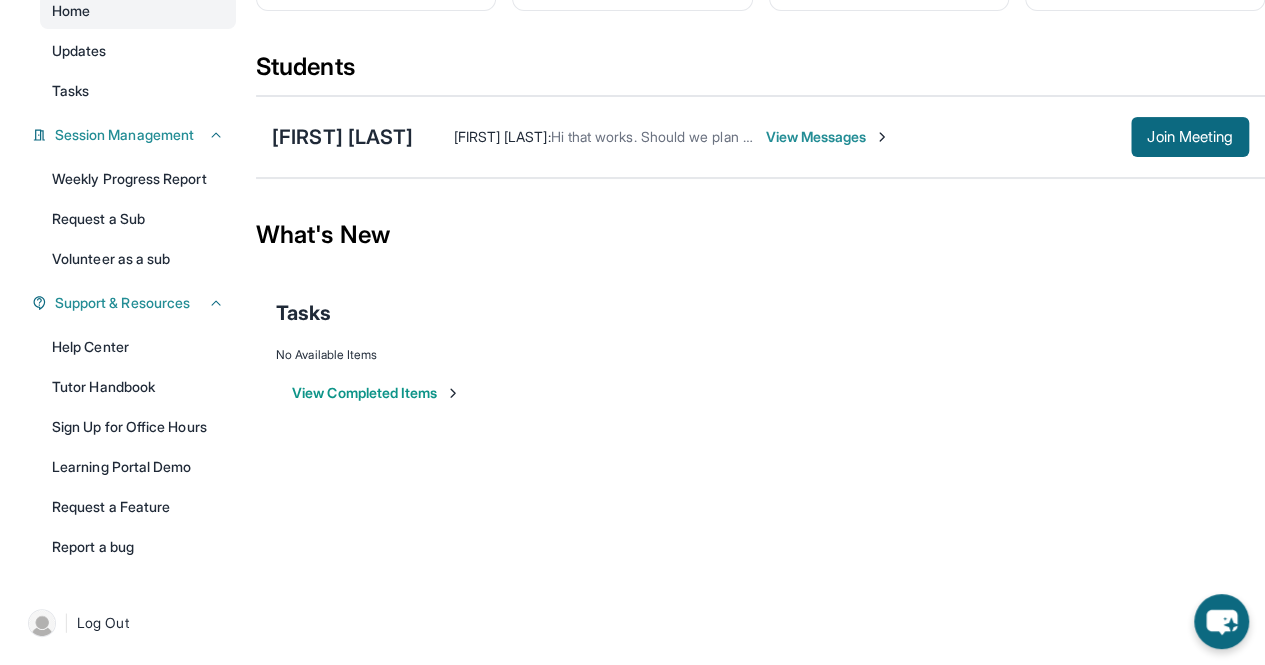 click on "Learning Portal Demo" at bounding box center (138, 467) 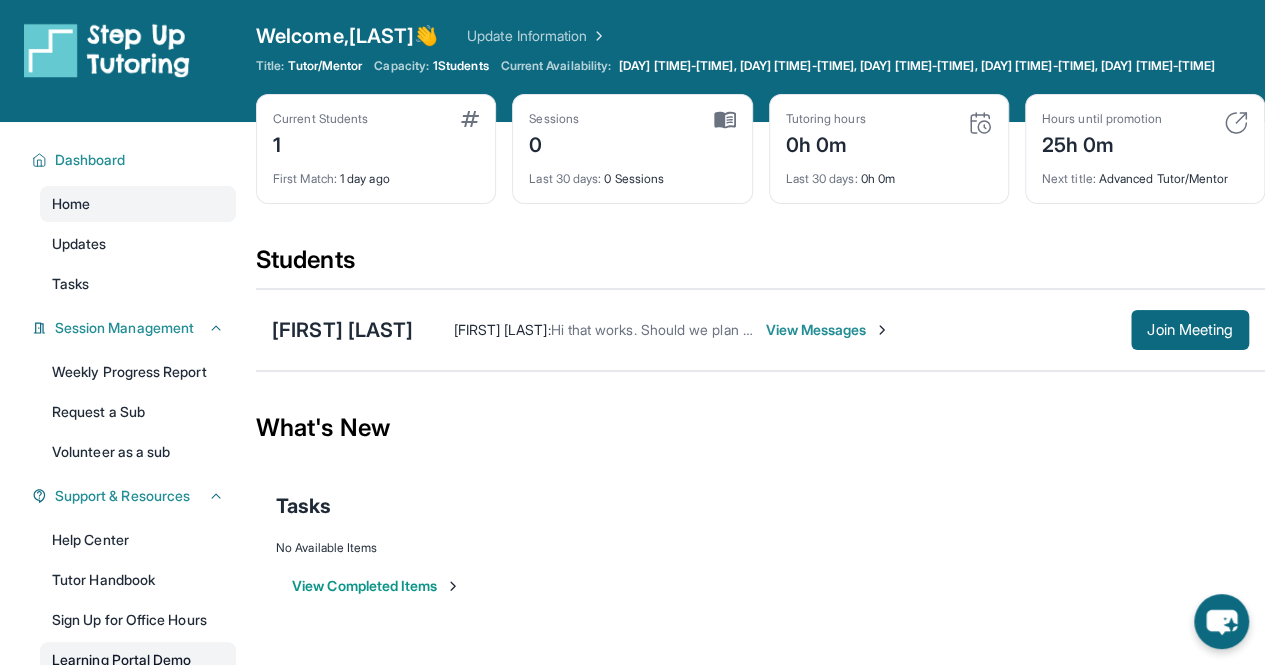 scroll, scrollTop: 2, scrollLeft: 0, axis: vertical 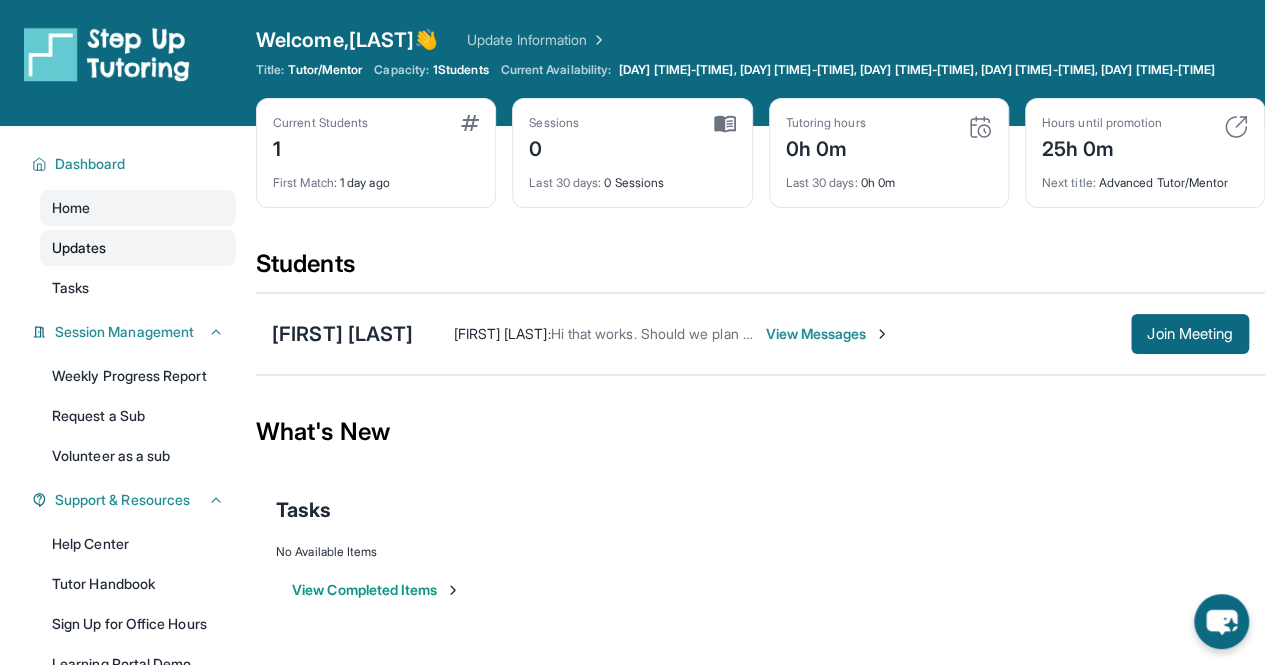 click on "Updates" at bounding box center (138, 248) 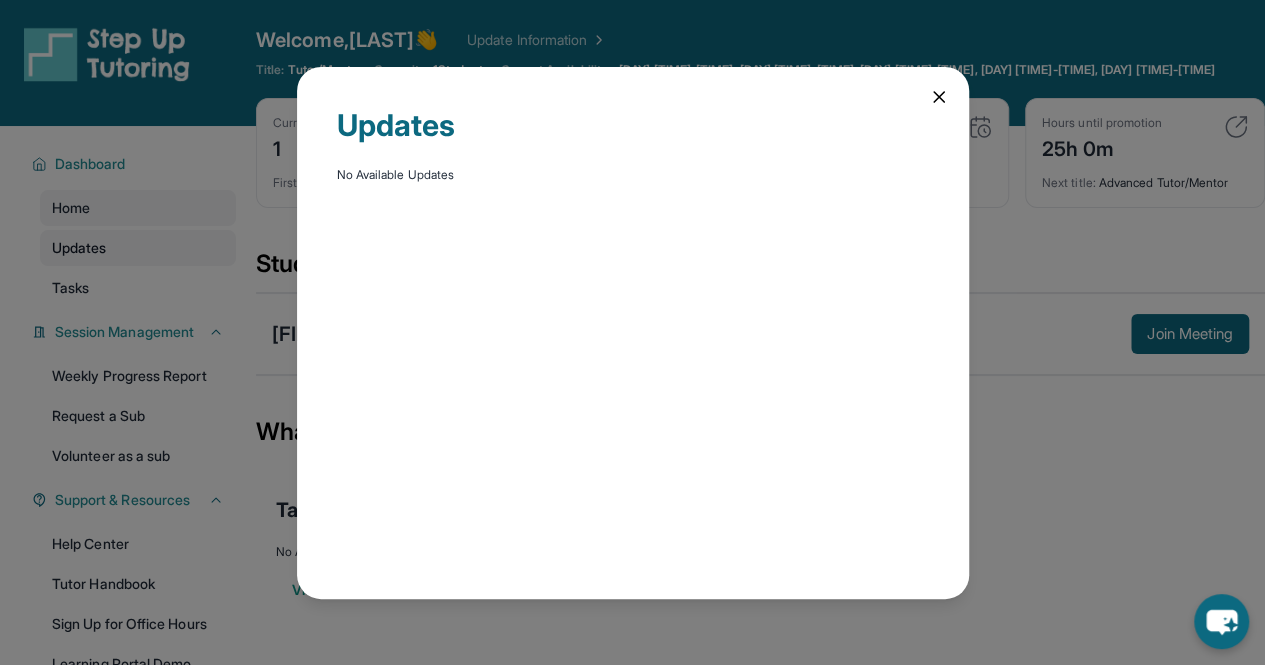 click 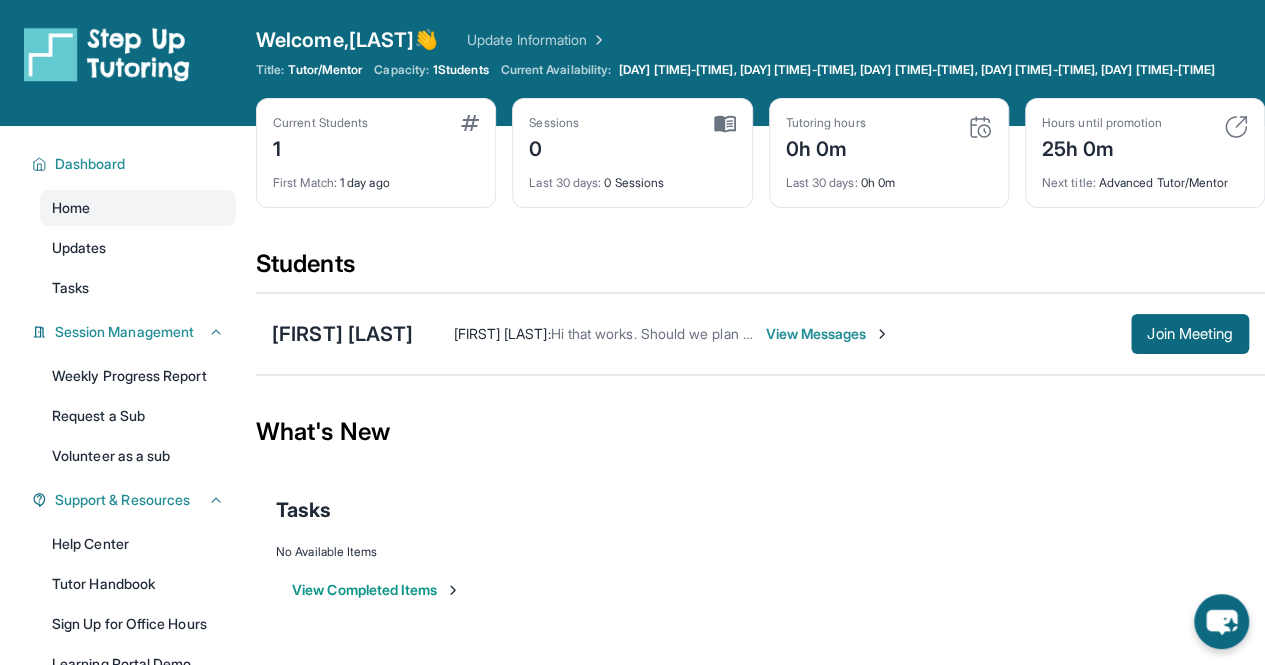 click on "Students [FIRST] [LAST] [FIRST] [LAST] :  Hi that works. Should we plan for a session tomorrow? View Messages Join Meeting What's New Tasks No Available Items View Completed Items" at bounding box center [760, 387] 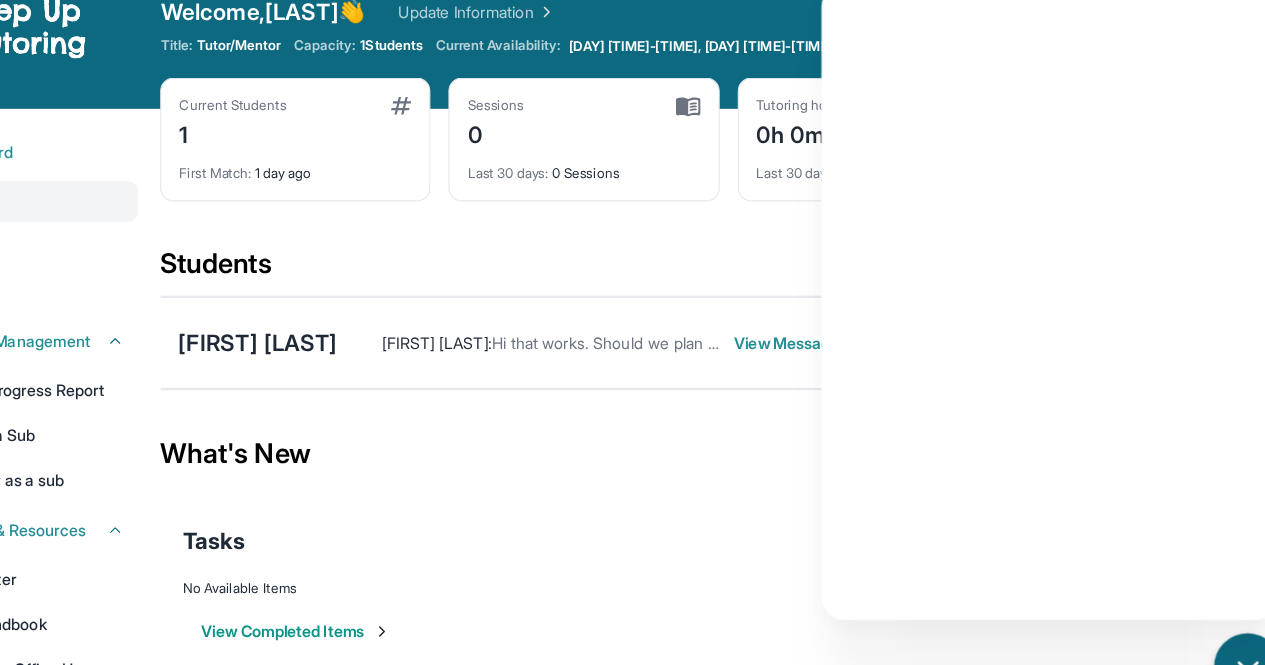 click on "Tasks" at bounding box center [760, 510] 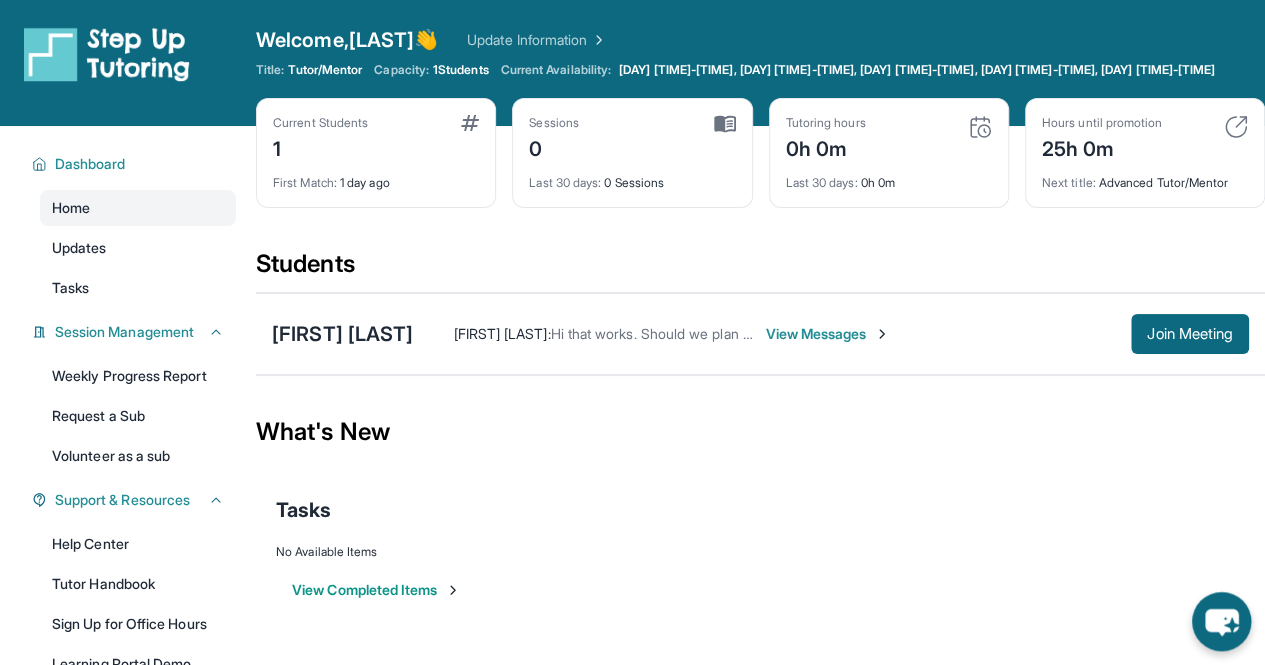 scroll, scrollTop: 214, scrollLeft: 0, axis: vertical 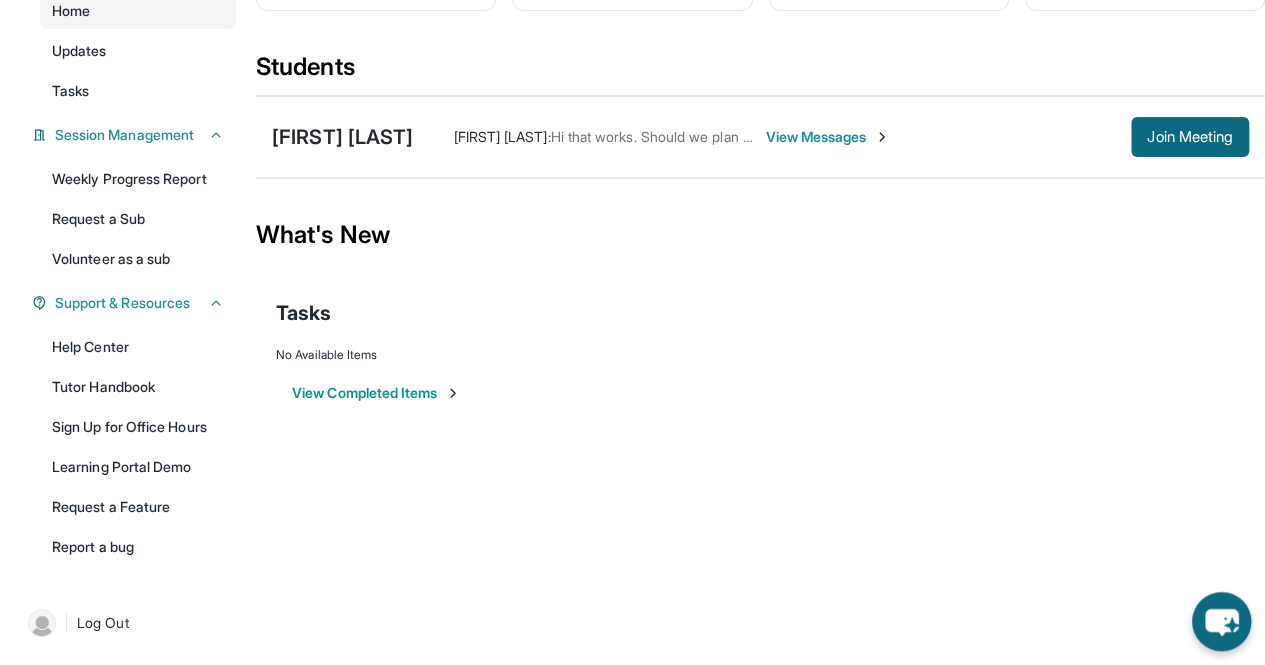 click on "[FIRST] [LAST] :" at bounding box center [501, 136] 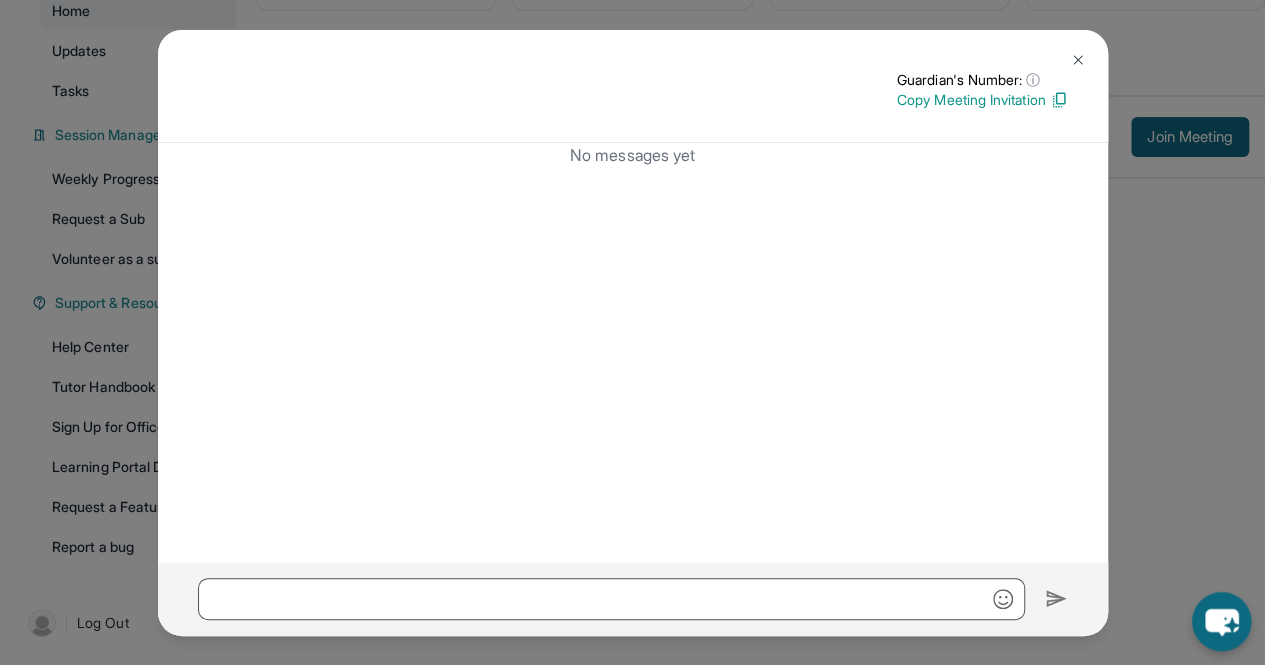 click on "No messages yet" at bounding box center (633, 155) 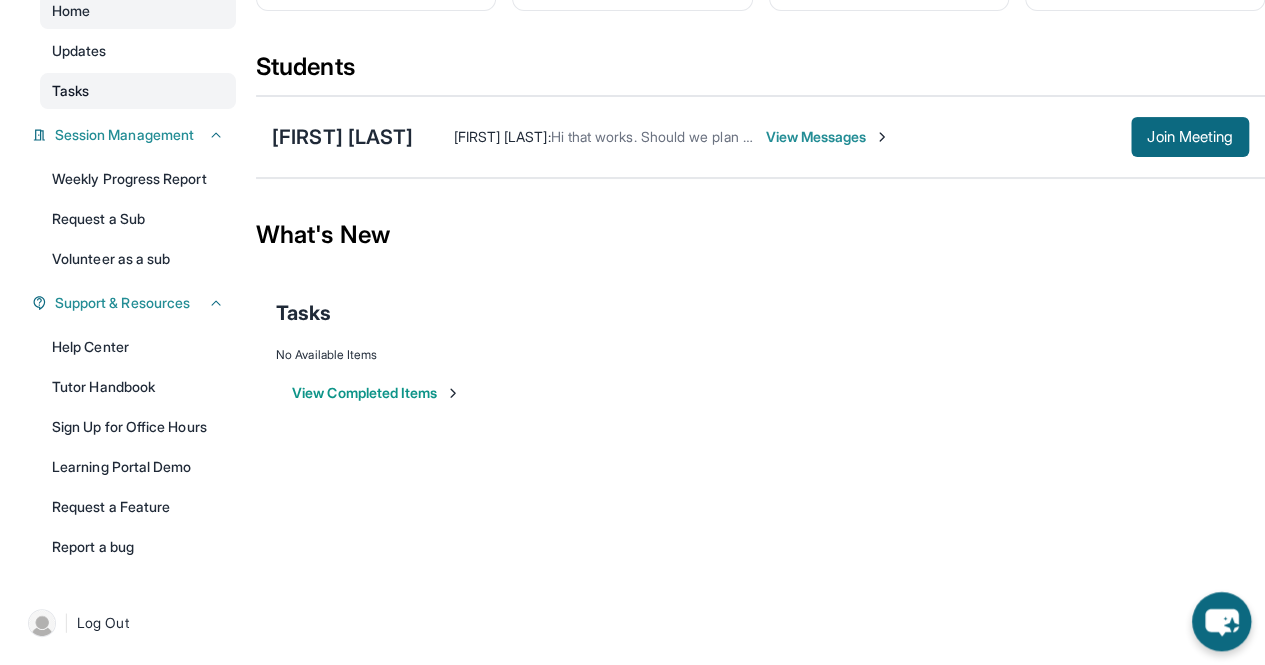 scroll, scrollTop: 0, scrollLeft: 0, axis: both 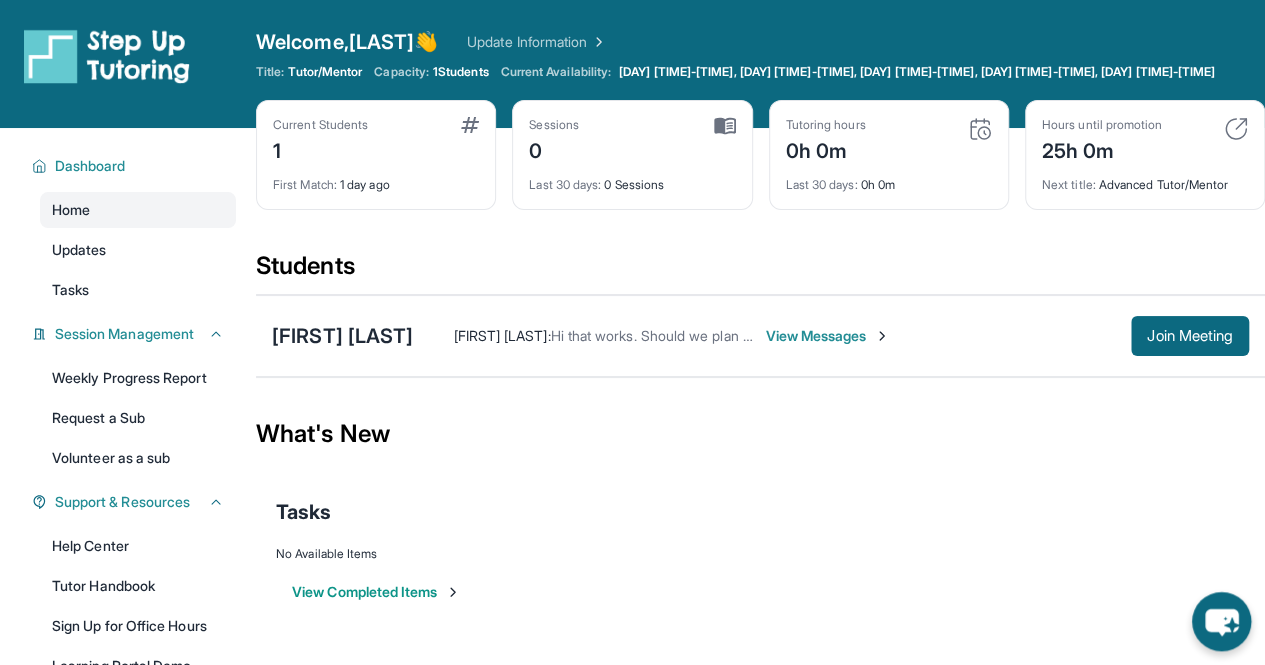 drag, startPoint x: 84, startPoint y: 15, endPoint x: 179, endPoint y: 59, distance: 104.69479 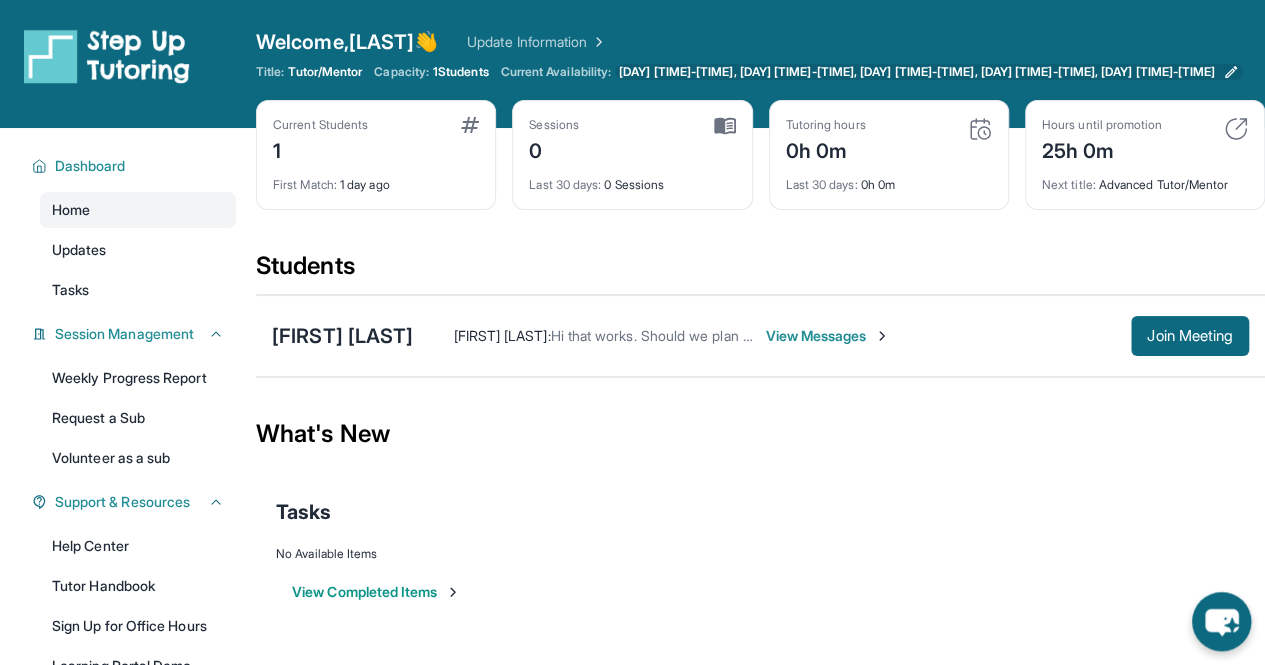 click on "[DAY] [TIME]-[TIME], [DAY] [TIME]-[TIME], [DAY] [TIME]-[TIME], [DAY] [TIME]-[TIME], [DAY] [TIME]-[TIME]" at bounding box center [917, 72] 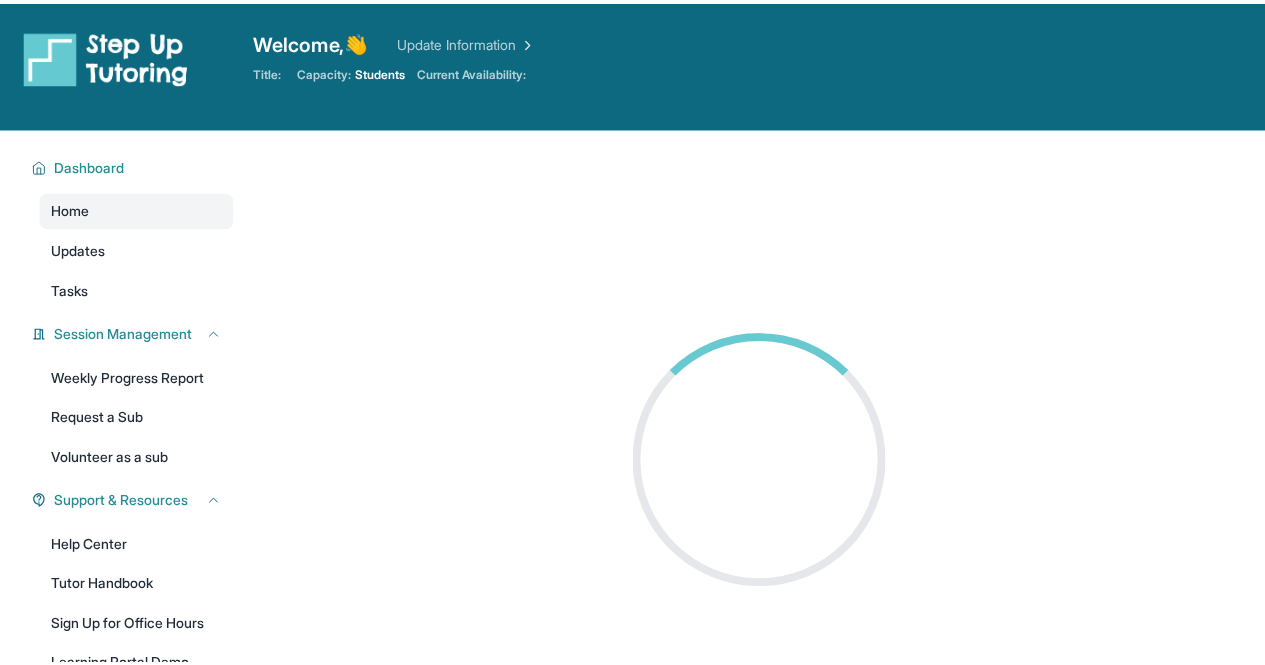 scroll, scrollTop: 0, scrollLeft: 0, axis: both 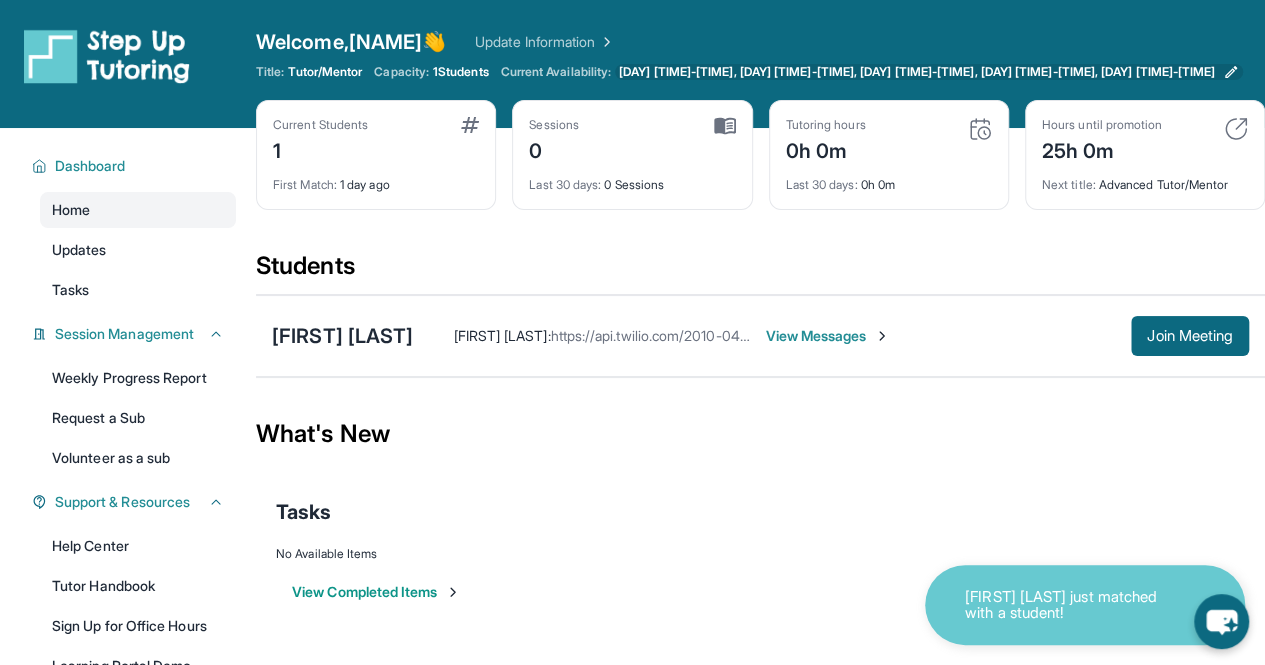 click 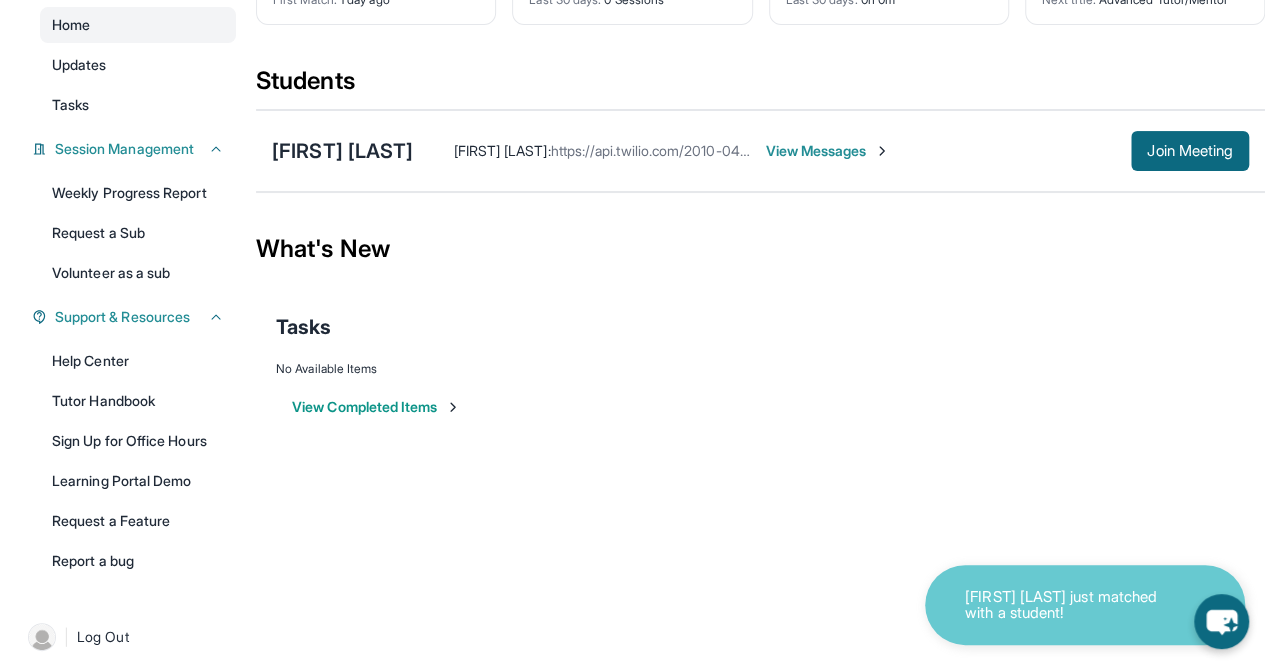 scroll, scrollTop: 214, scrollLeft: 0, axis: vertical 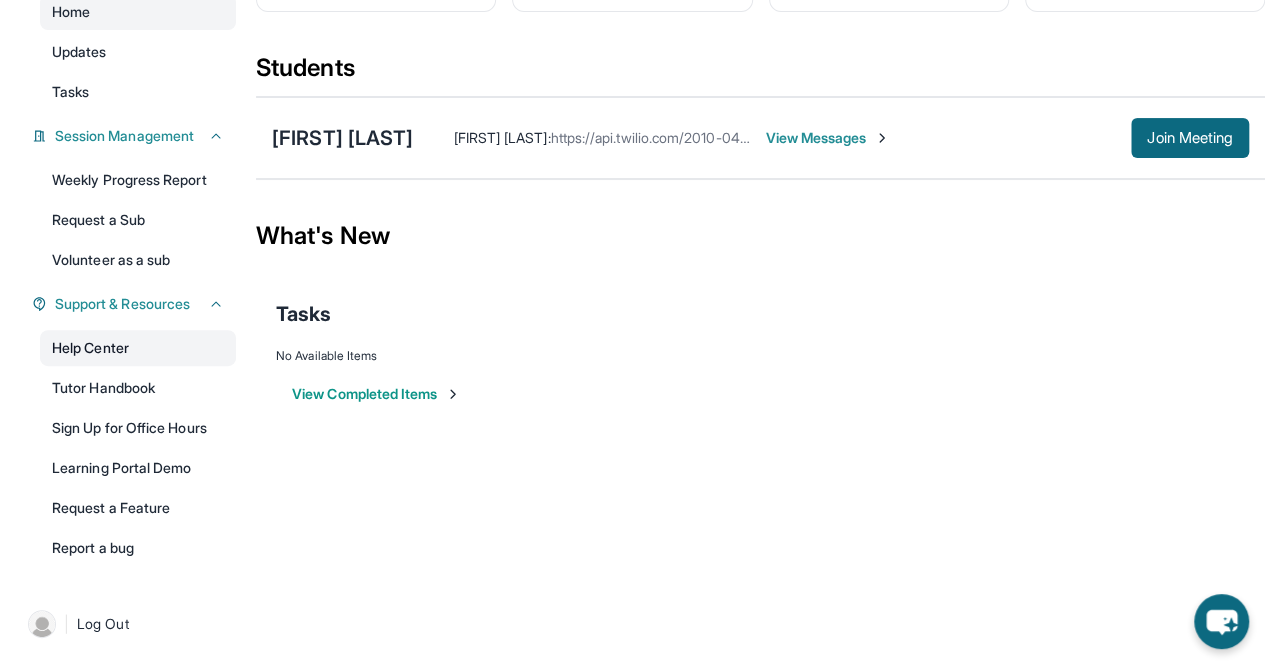 click on "Help Center" at bounding box center [138, 348] 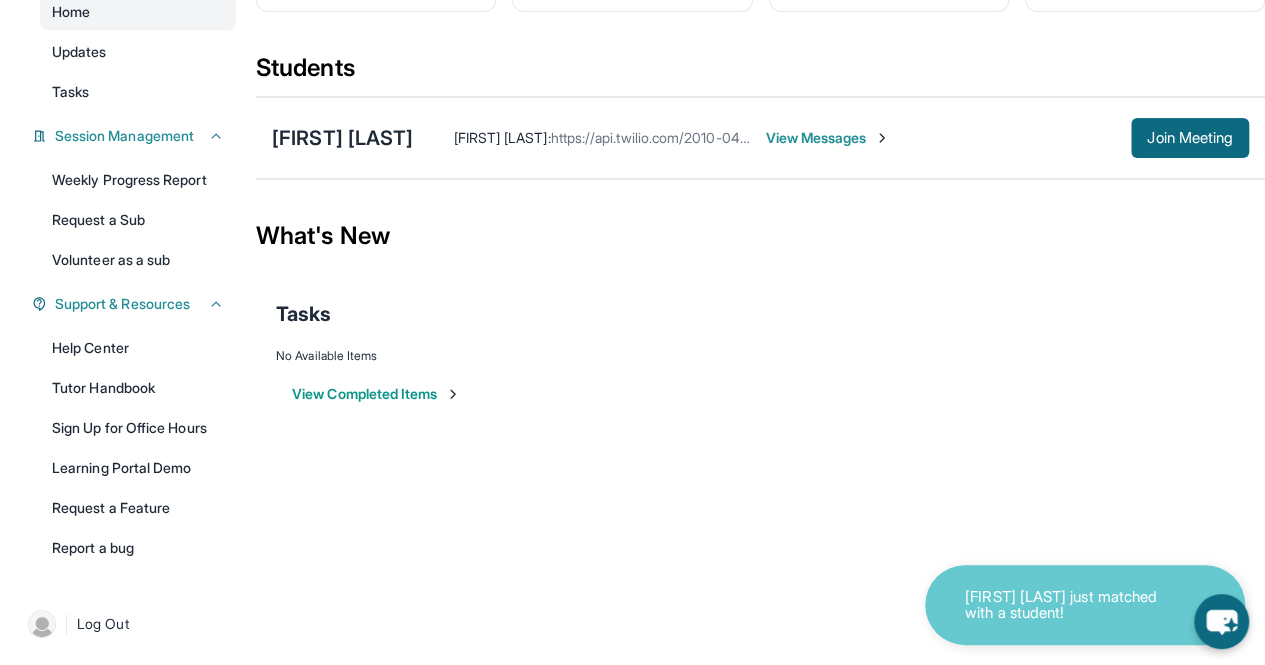 click on "Graciella M just matched with a student!" at bounding box center (1065, 605) 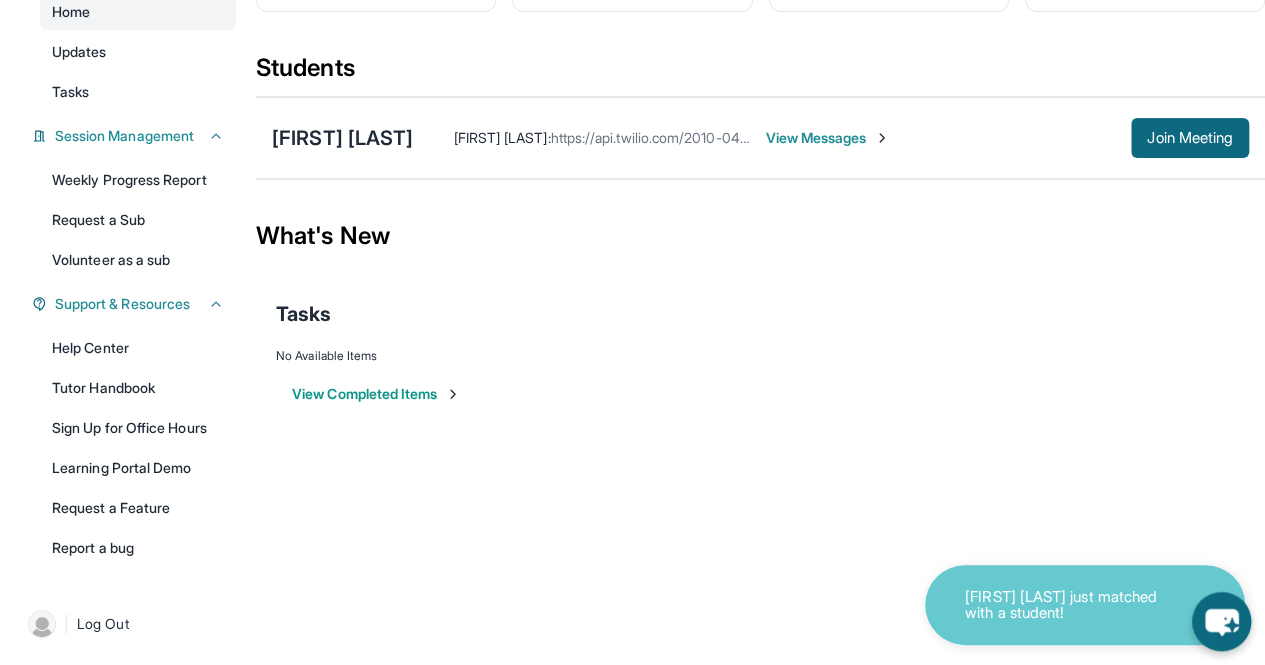 click 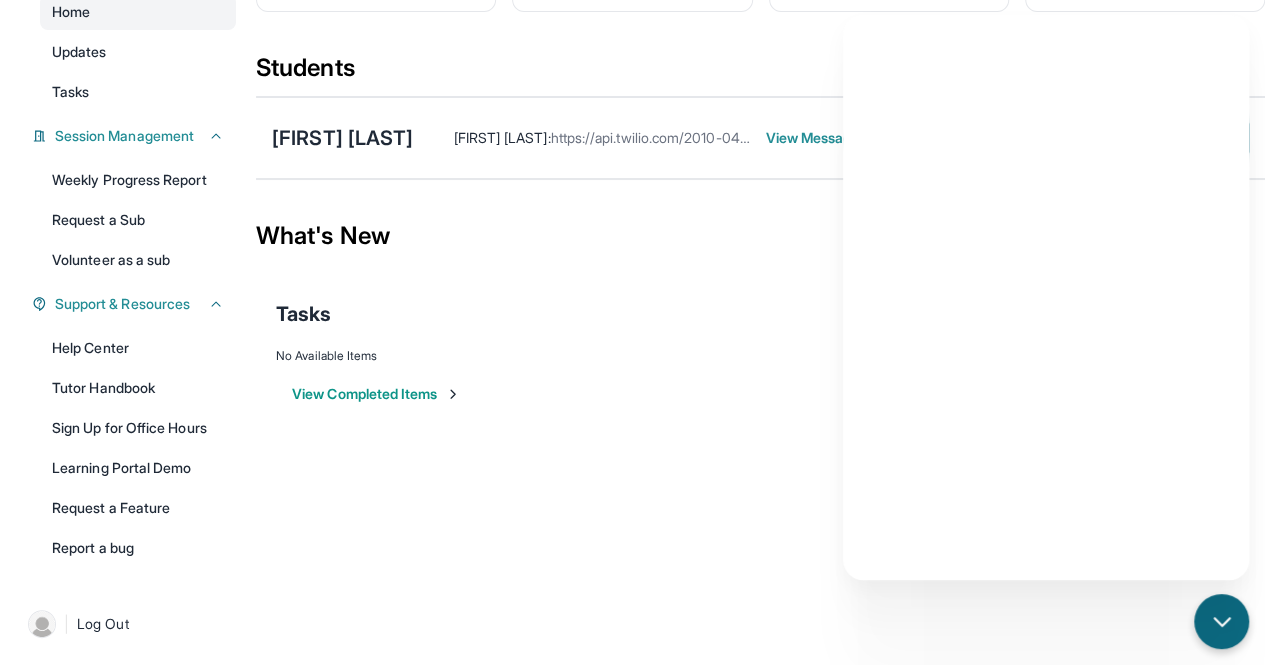 click on "Tasks" at bounding box center (760, 314) 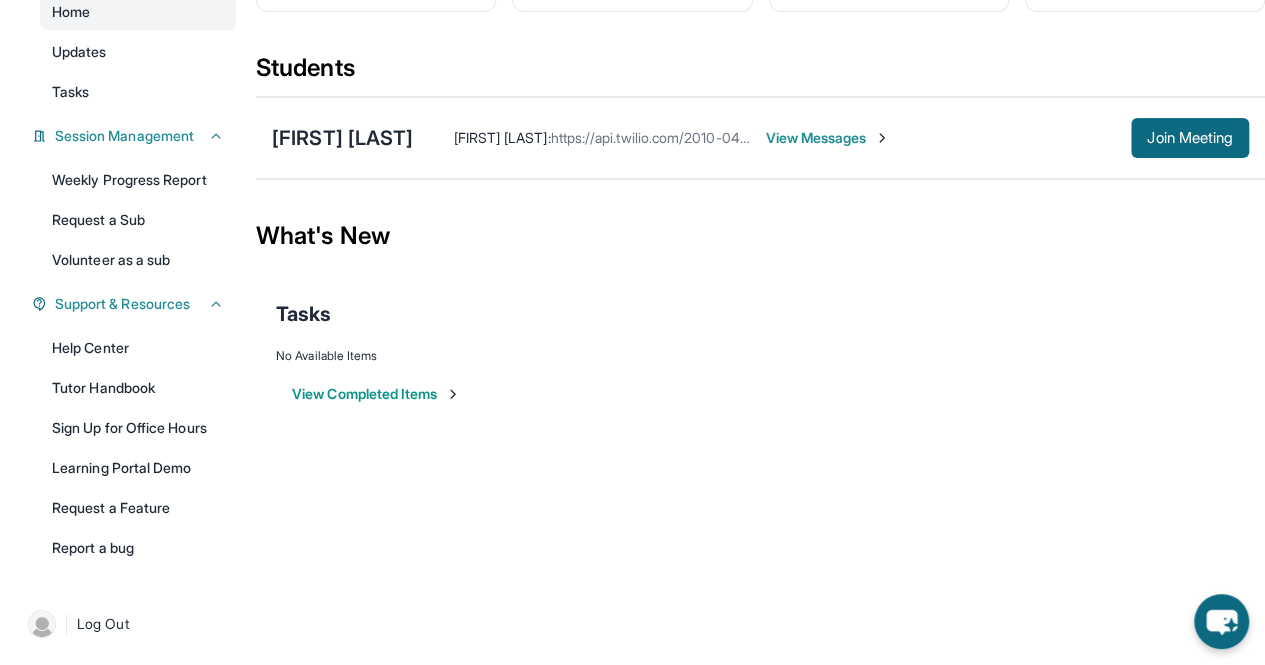 click on "Noshada Shinwari :  https://api.twilio.com/2010-04-01/Accounts/AC1b601f4f37f5b5616f2f8f9148f6b073/Recordings/REff8e113d7a63784509258010de92d2e1 View Messages Join Meeting" at bounding box center [831, 138] 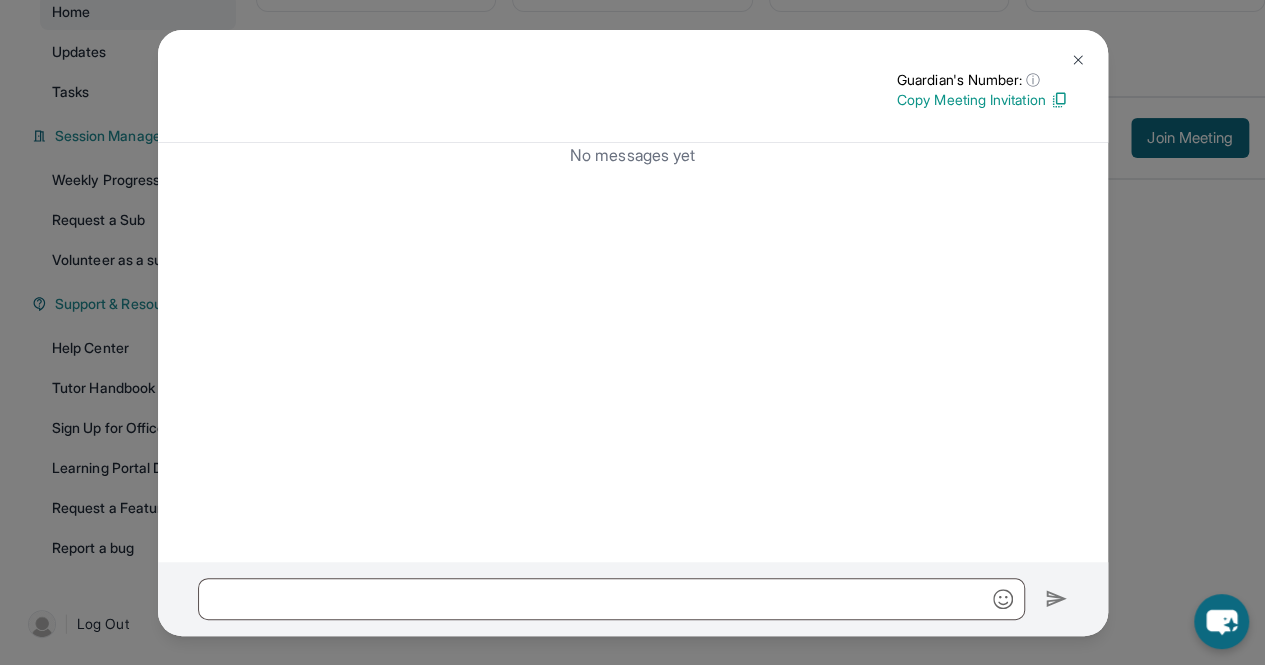 click at bounding box center (1059, 100) 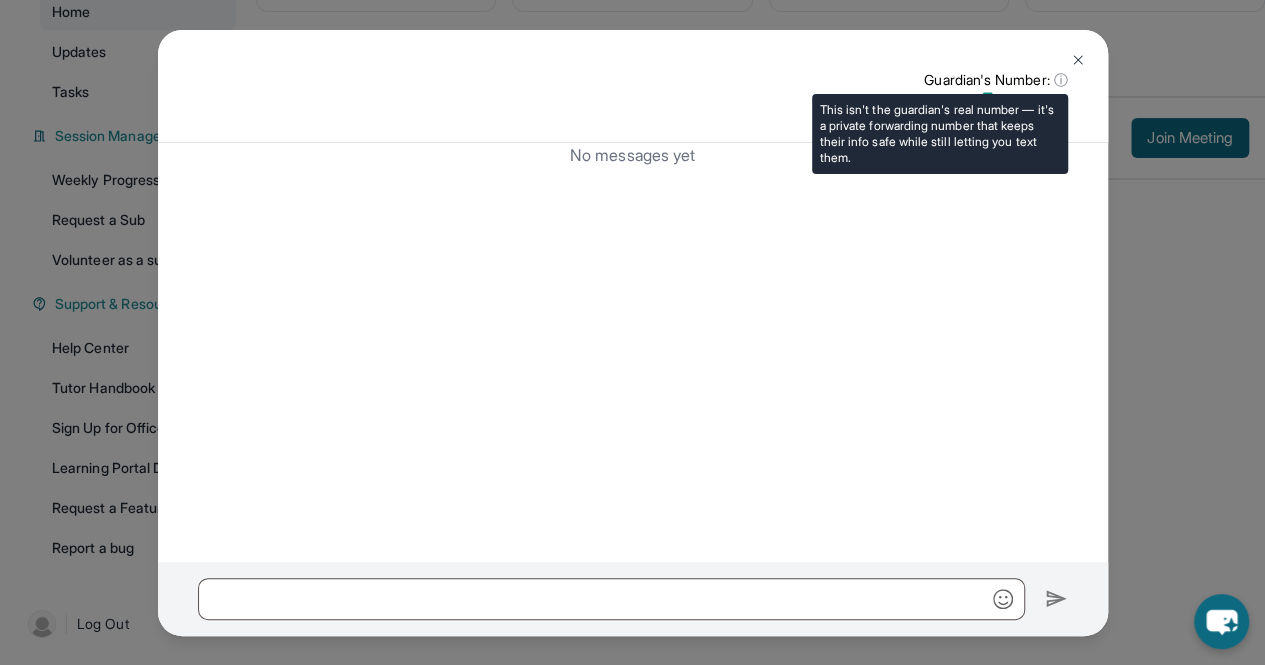 click on "Guardian's Number:  ⓘ" at bounding box center [995, 80] 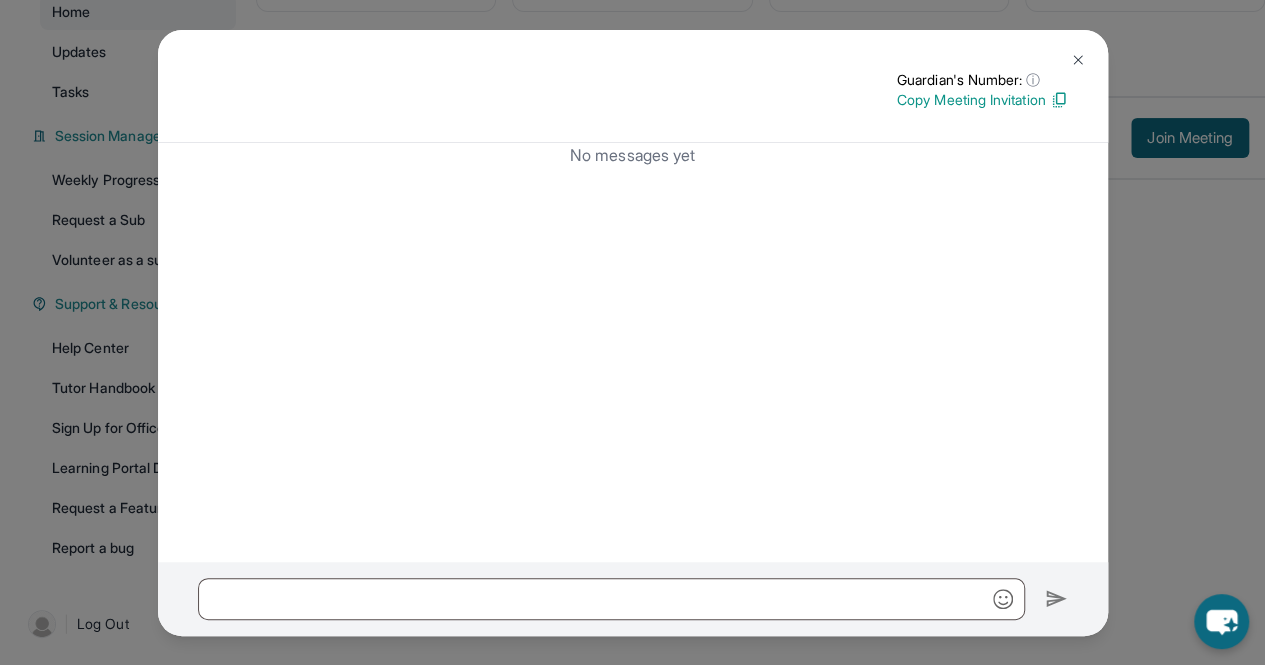 click at bounding box center [1078, 60] 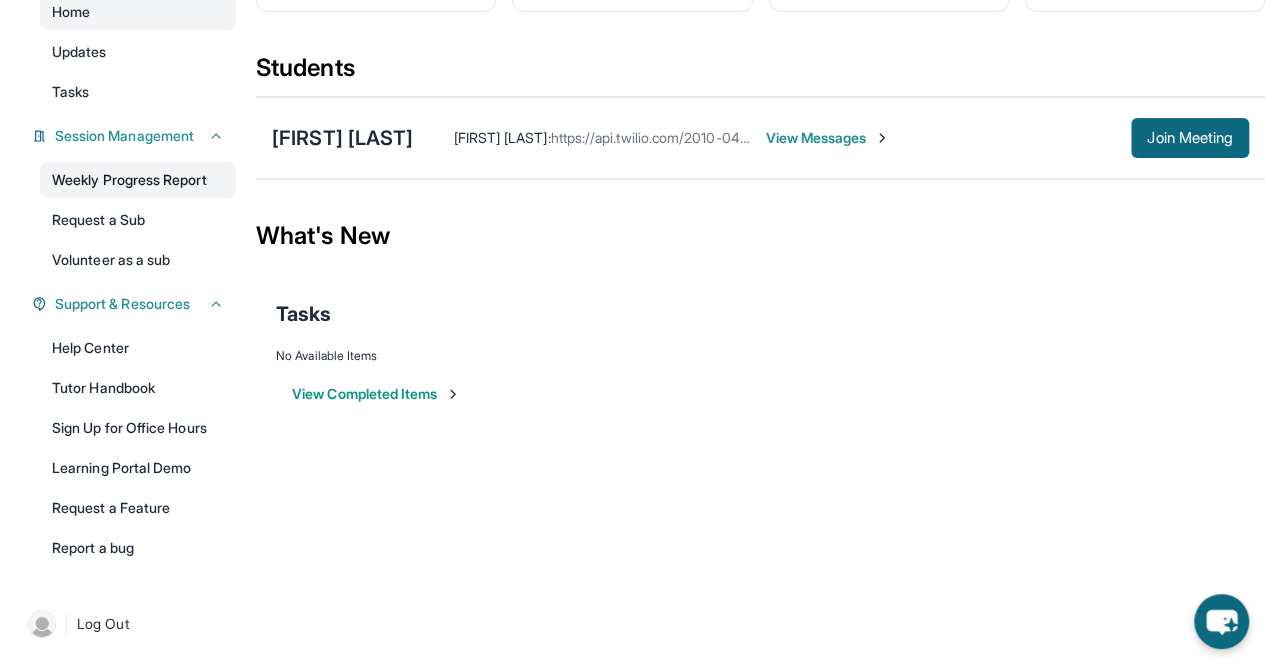 click on "Weekly Progress Report" at bounding box center [138, 180] 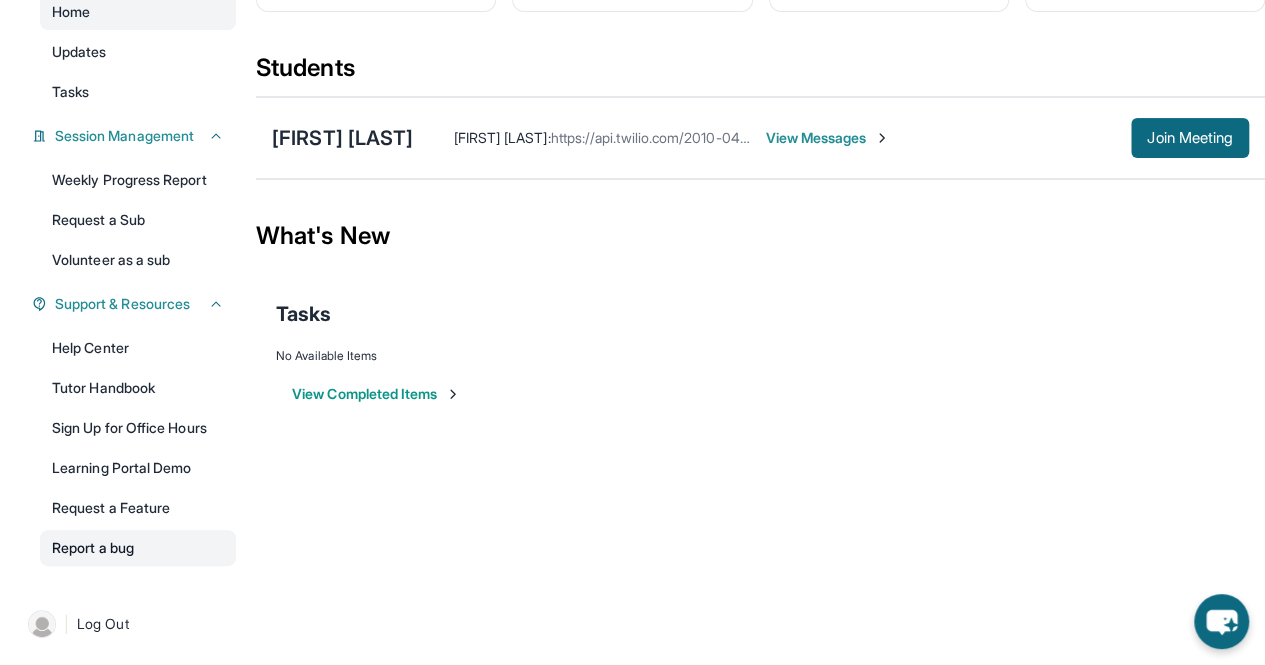 scroll, scrollTop: 0, scrollLeft: 0, axis: both 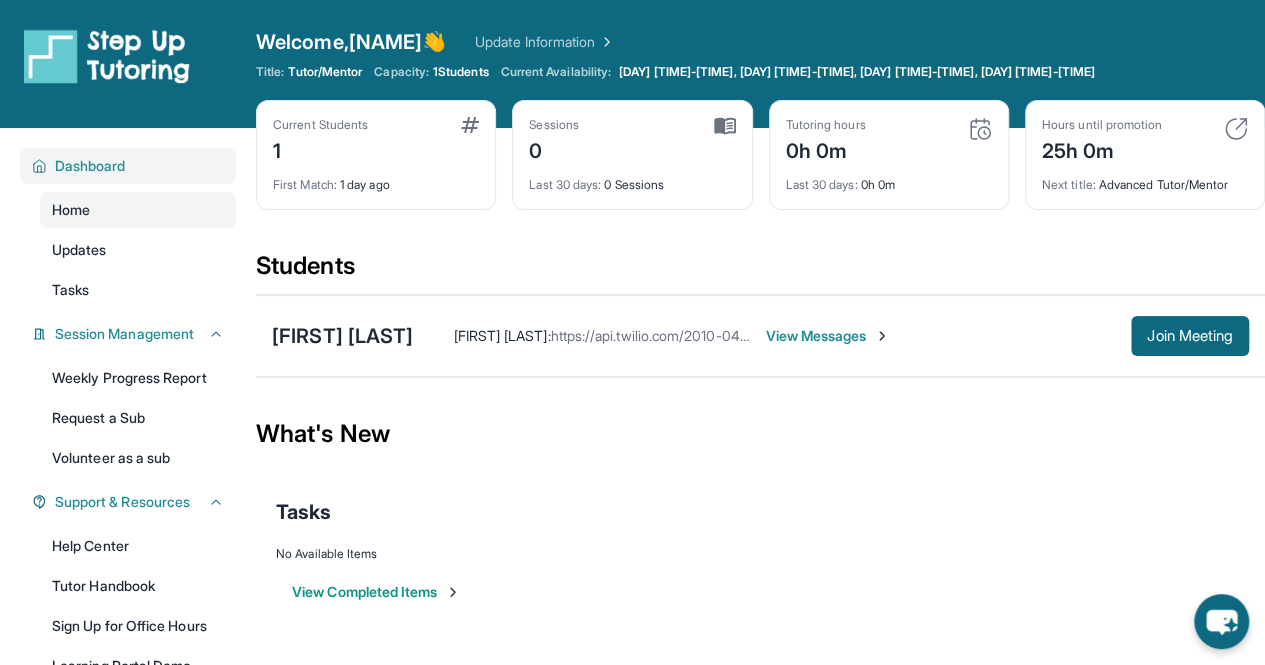 click on "Dashboard" at bounding box center (90, 166) 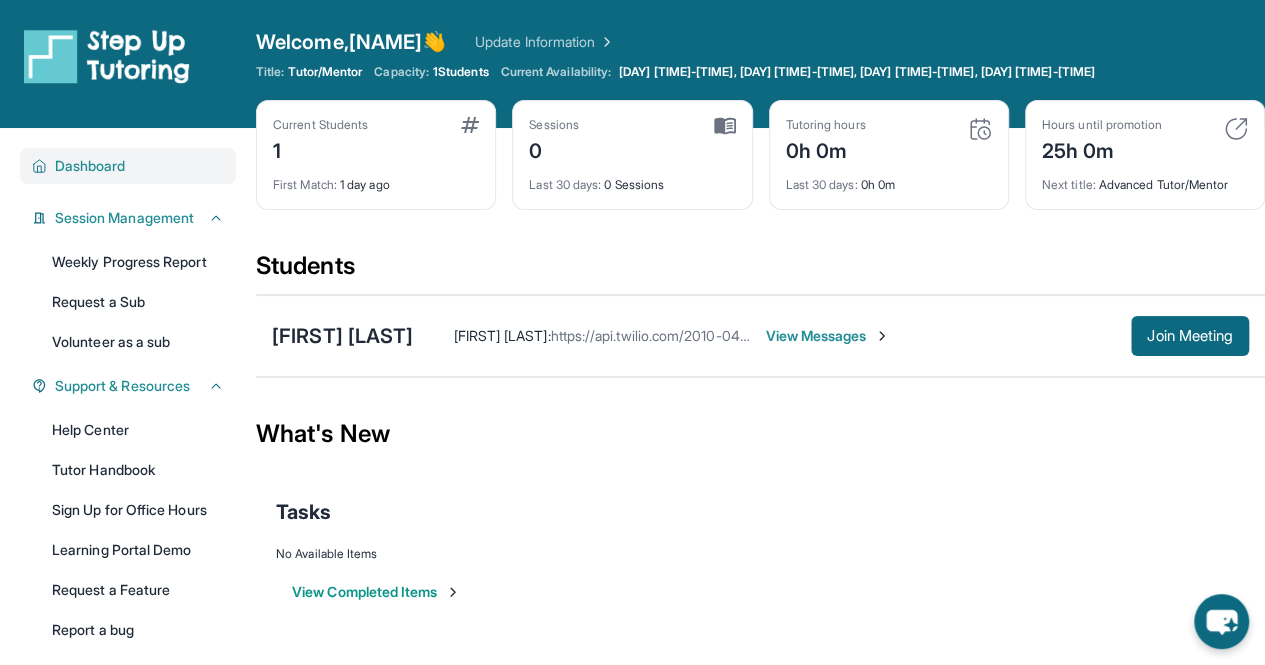 click on "Dashboard" at bounding box center [135, 166] 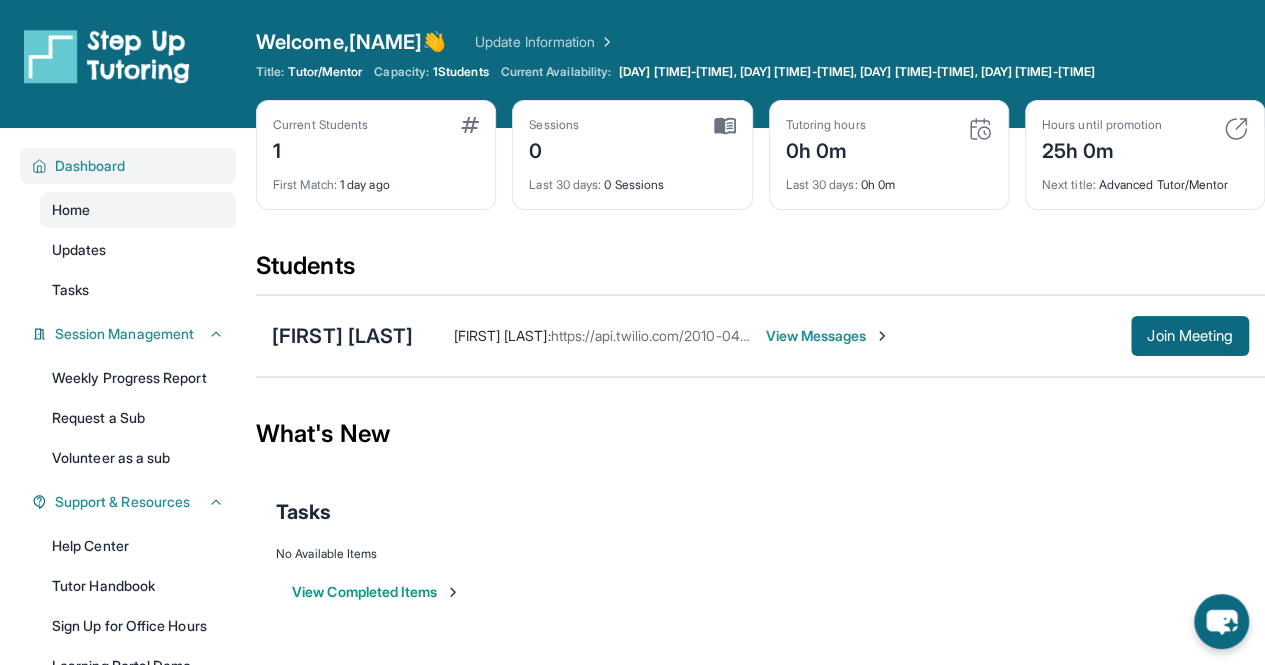 click on "Dashboard" at bounding box center [135, 166] 